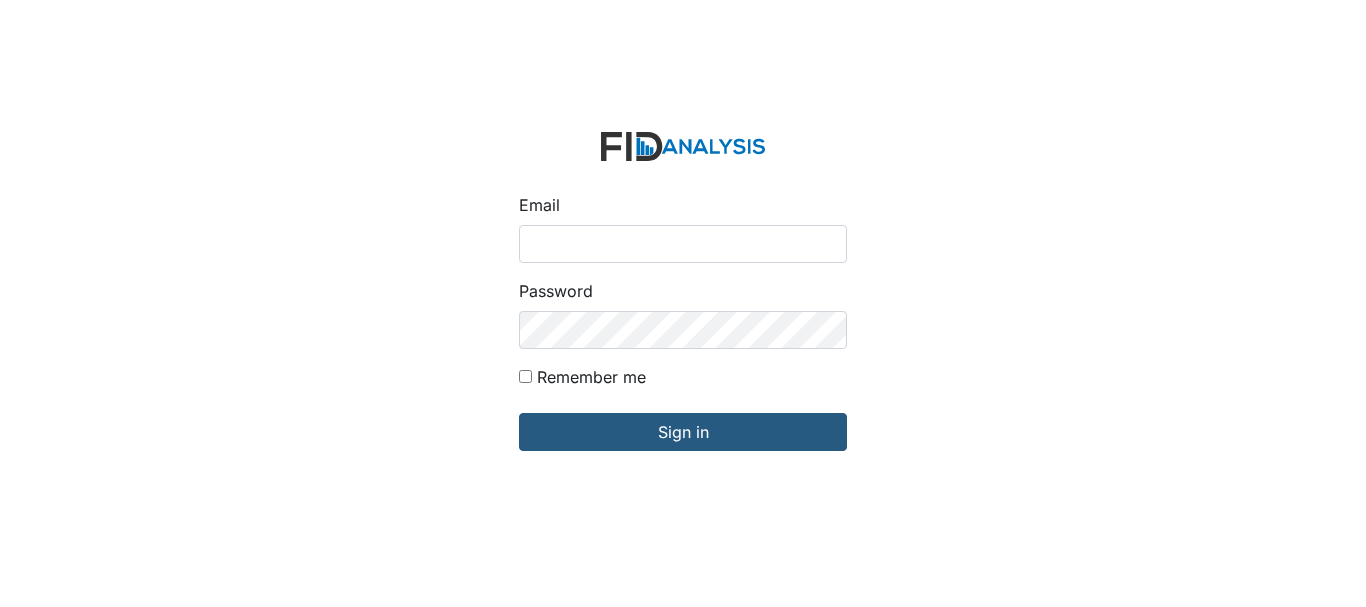 scroll, scrollTop: 0, scrollLeft: 0, axis: both 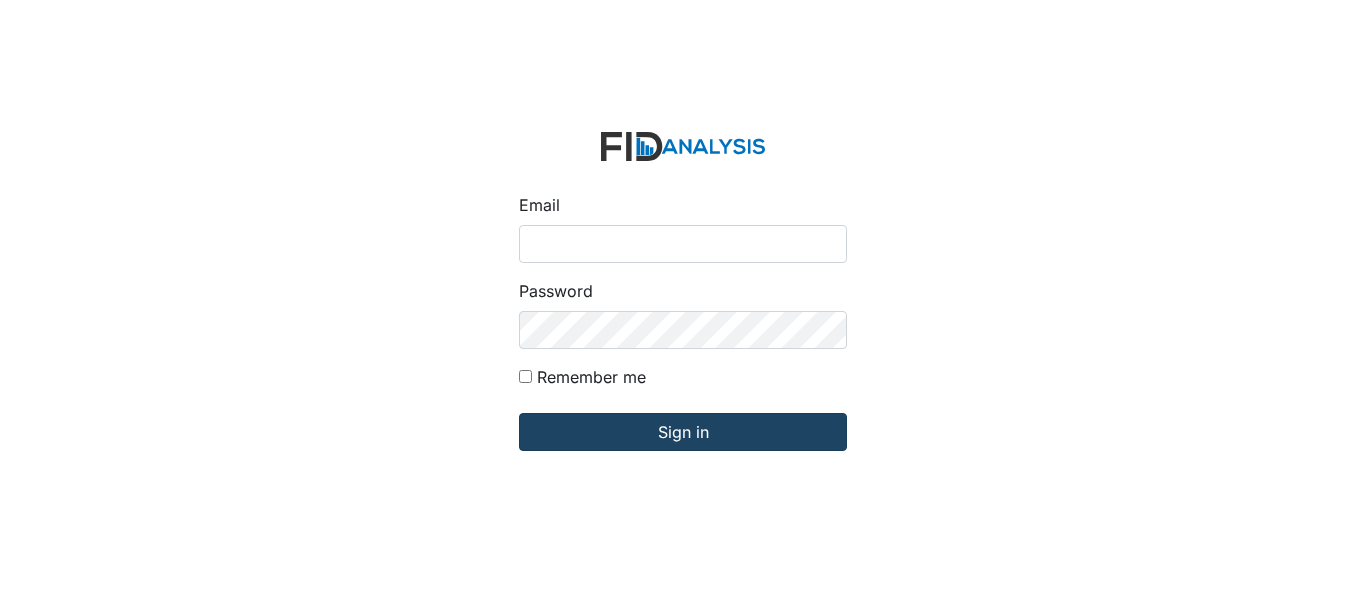 type on "[EMAIL]" 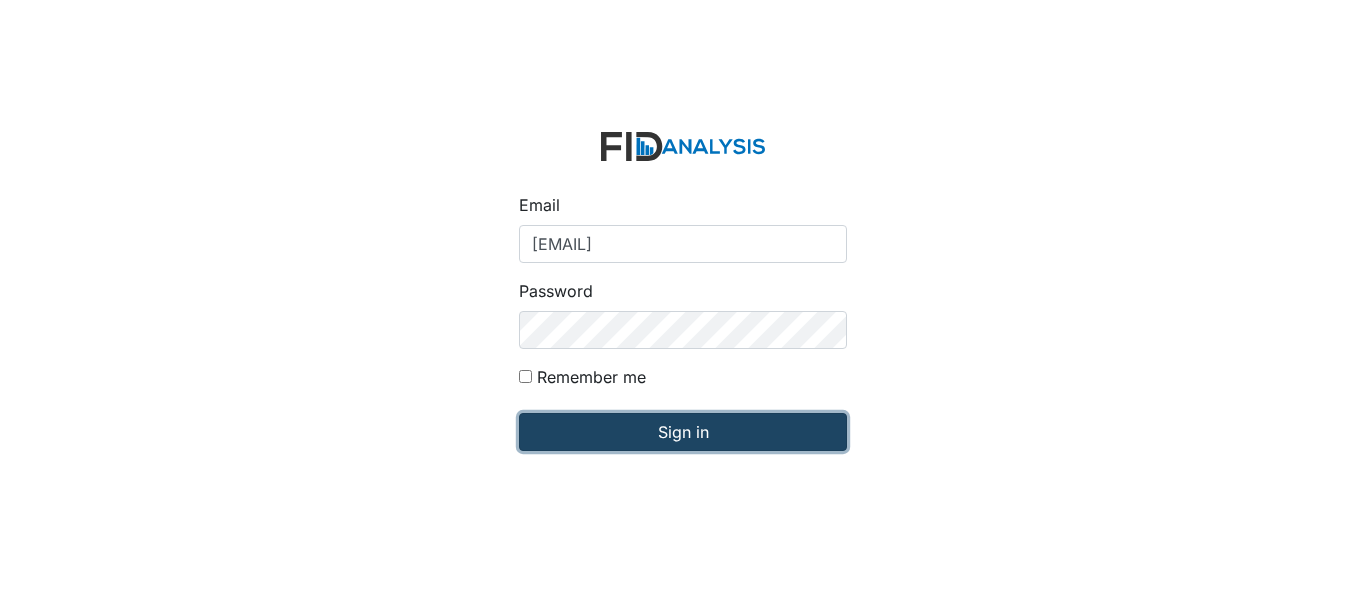 click on "Sign in" at bounding box center (683, 432) 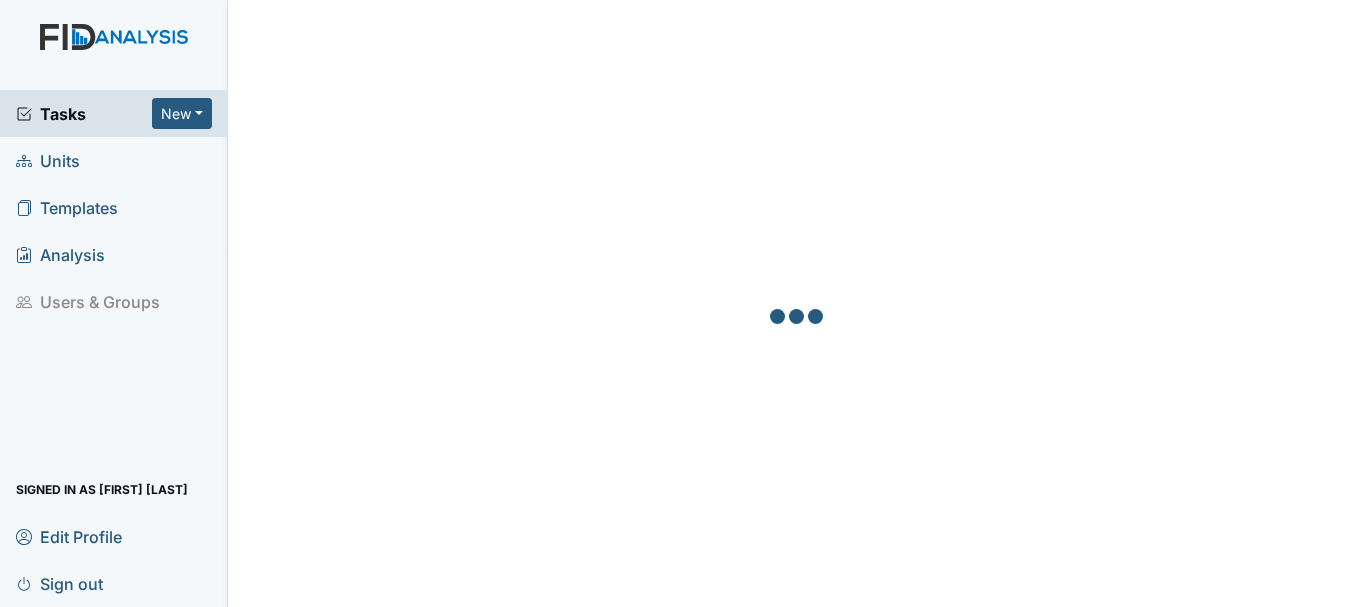 scroll, scrollTop: 0, scrollLeft: 0, axis: both 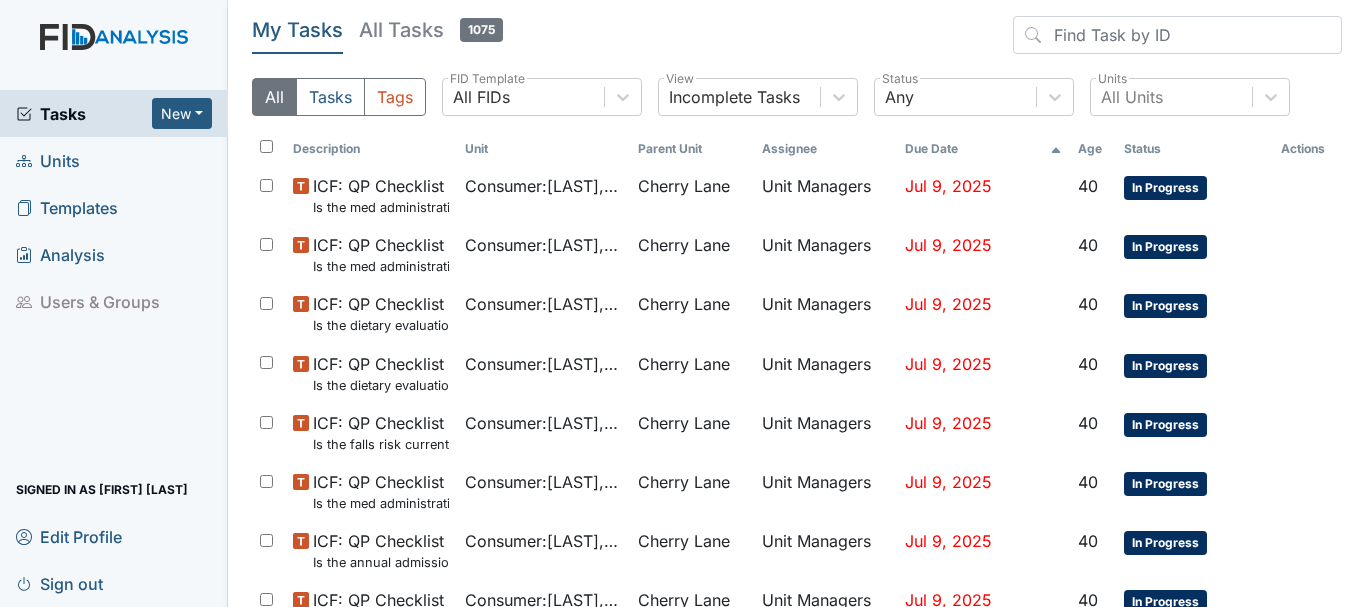 click on "Units" at bounding box center (48, 160) 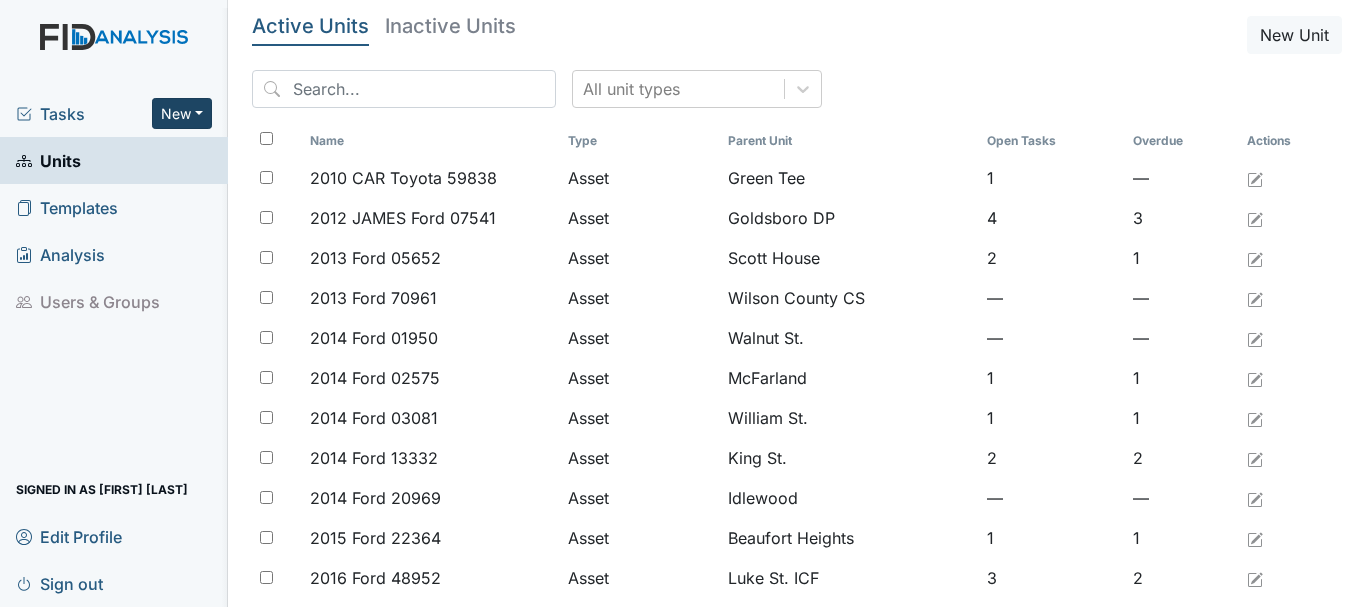 scroll, scrollTop: 0, scrollLeft: 0, axis: both 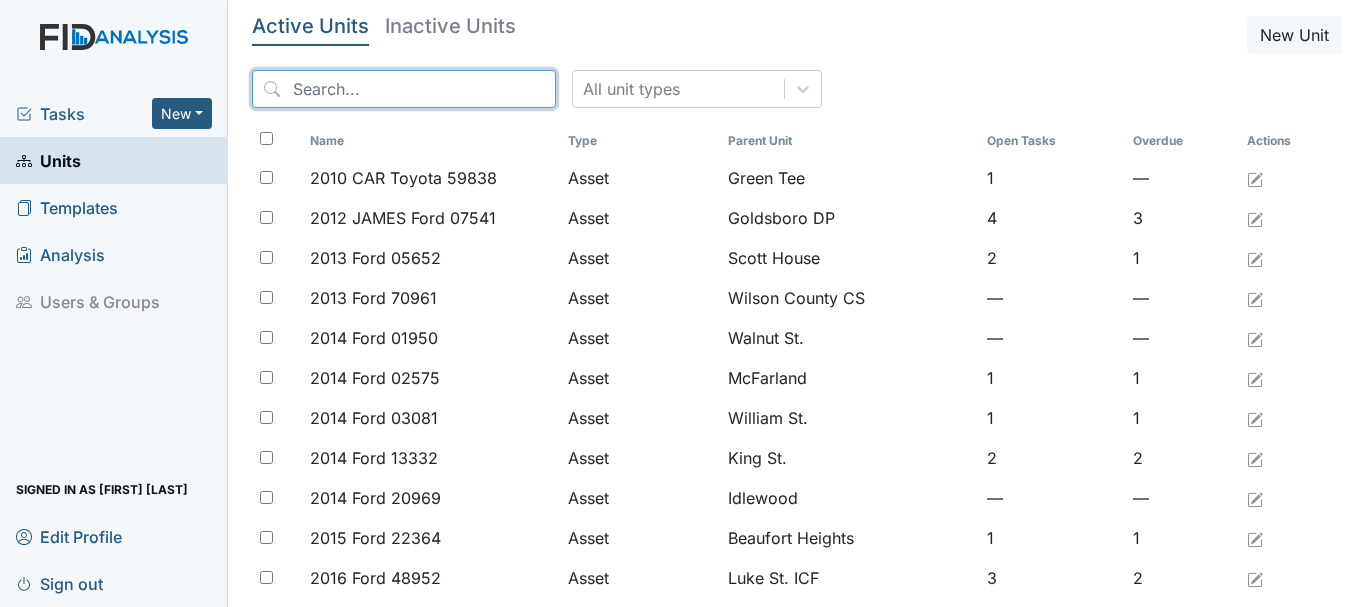 click at bounding box center [404, 89] 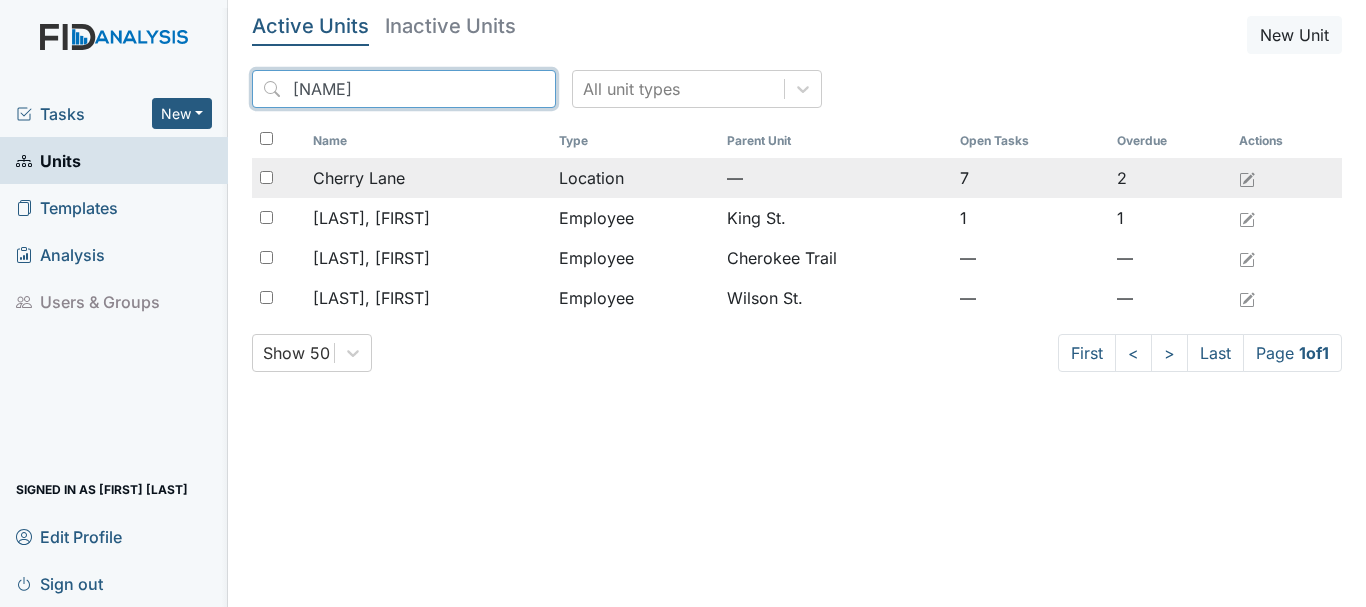 type on "cherr" 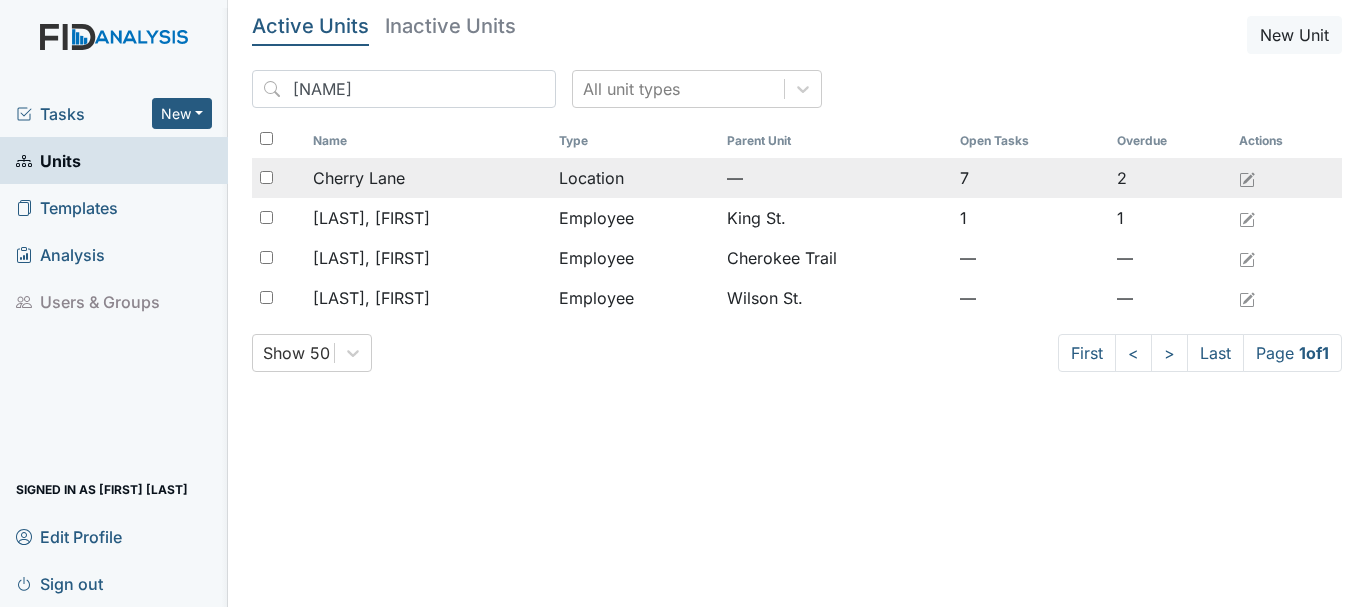 click on "Cherry Lane" at bounding box center [359, 178] 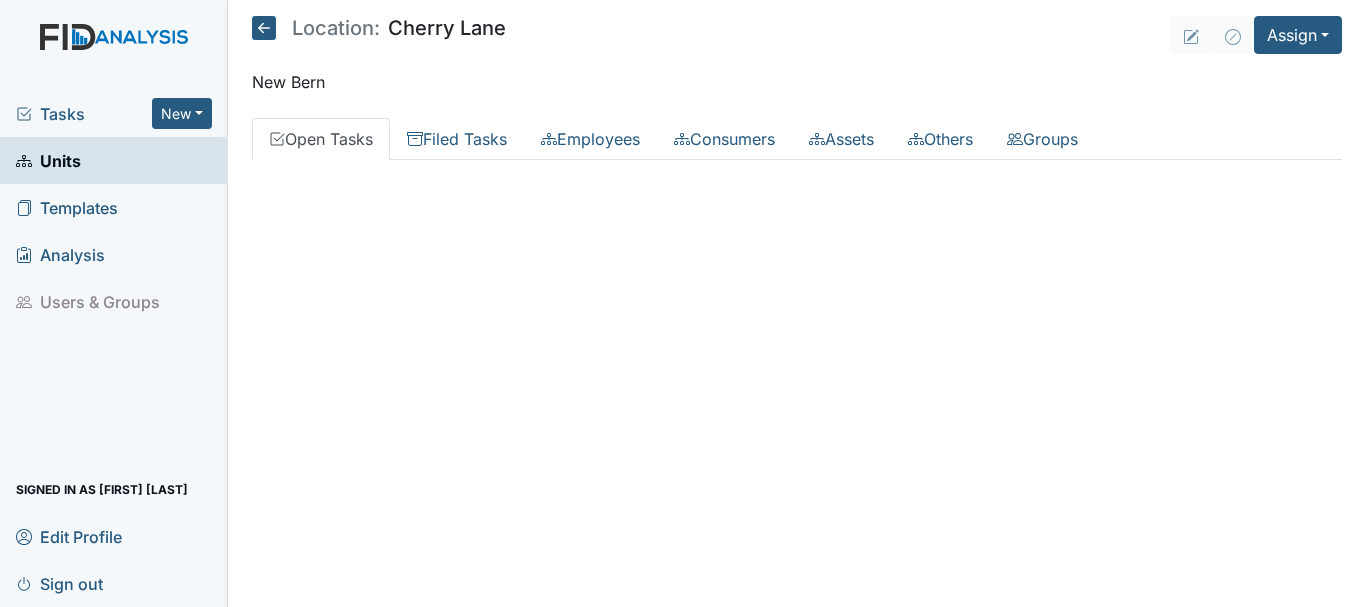 scroll, scrollTop: 0, scrollLeft: 0, axis: both 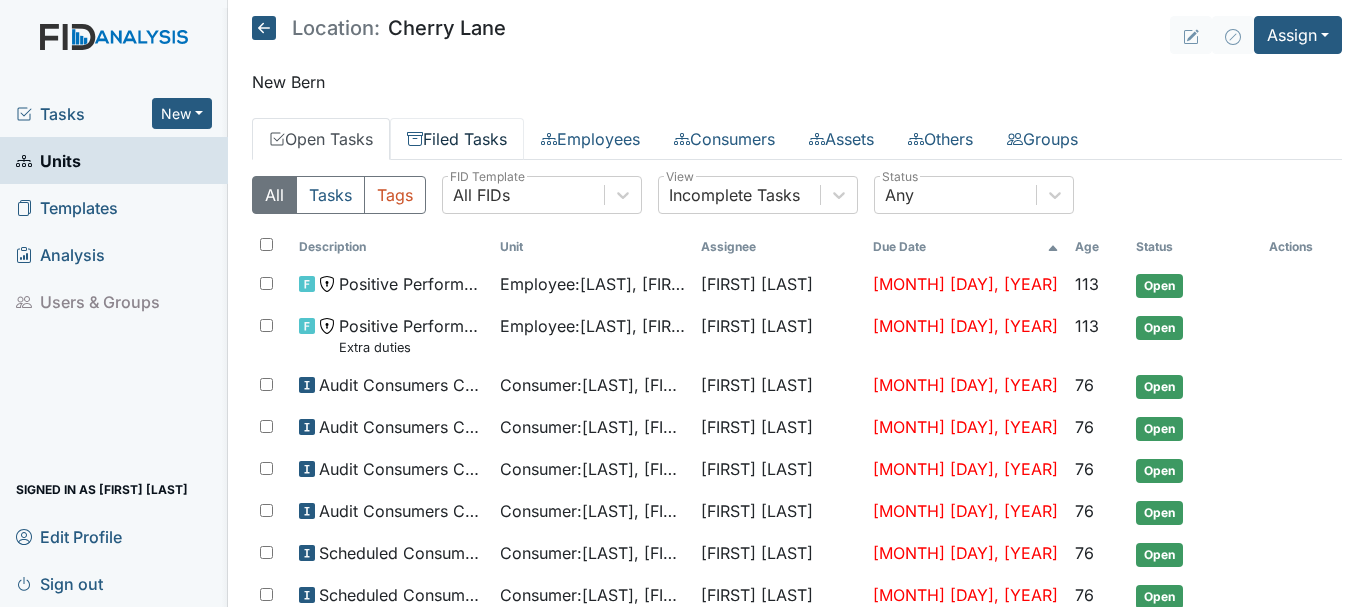 click on "Filed Tasks" at bounding box center [457, 139] 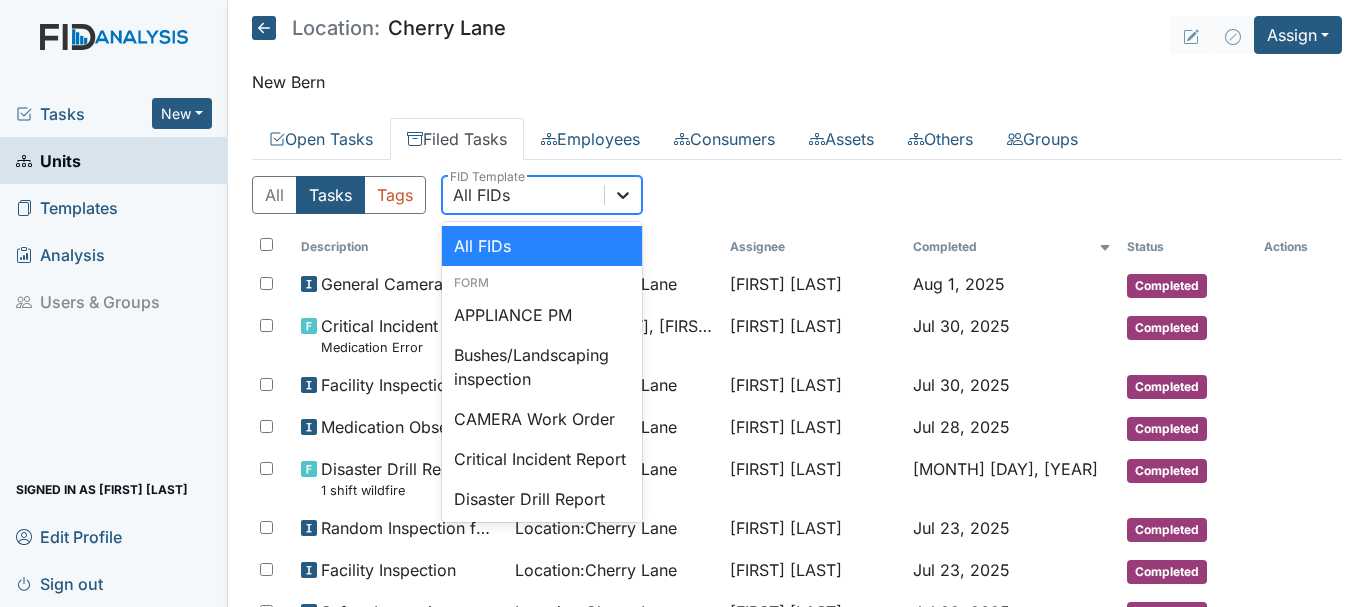 click 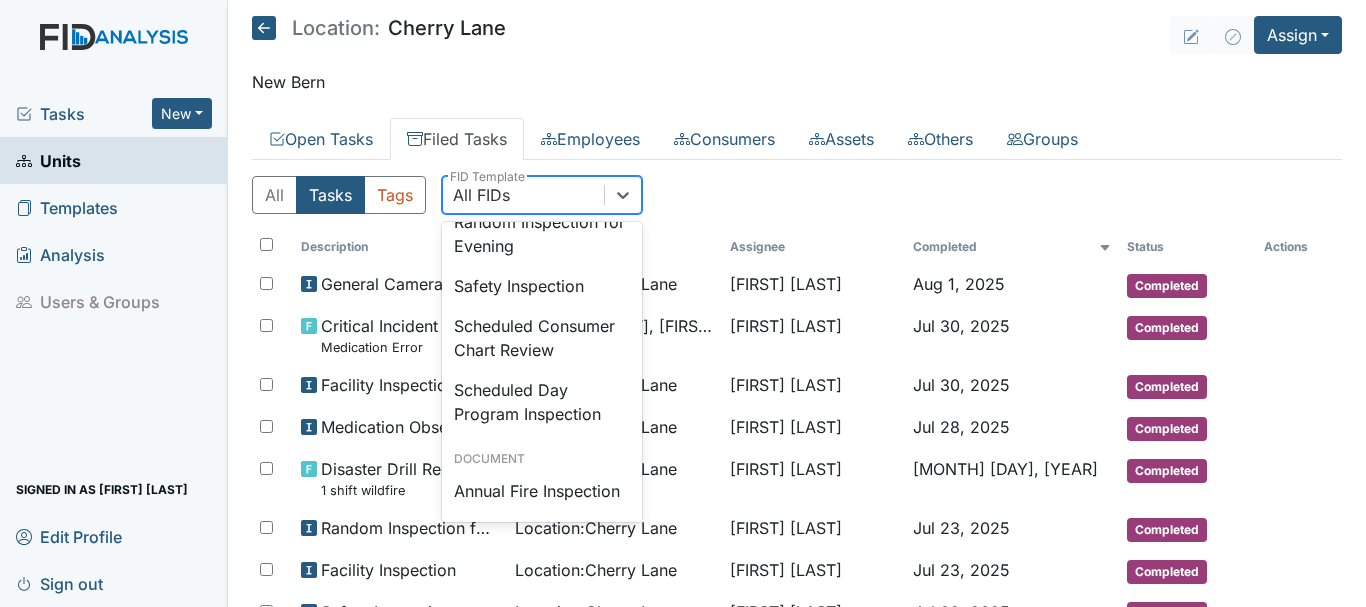 scroll, scrollTop: 1977, scrollLeft: 0, axis: vertical 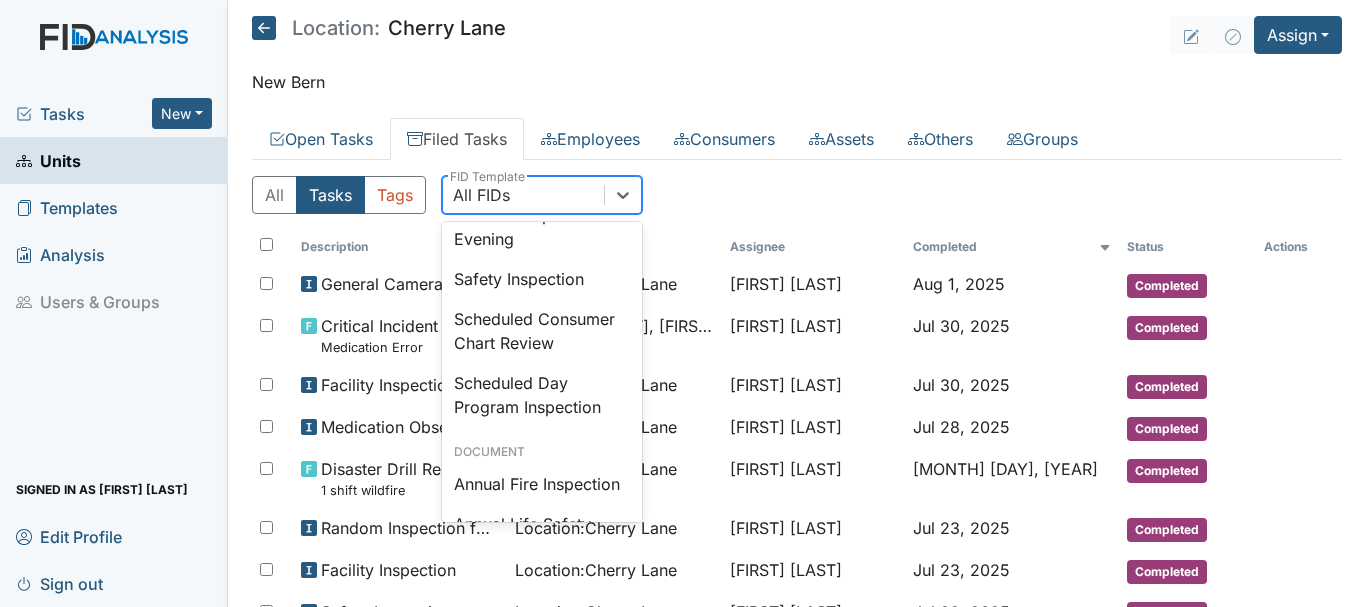 click on "Safety Inspection" at bounding box center [542, 279] 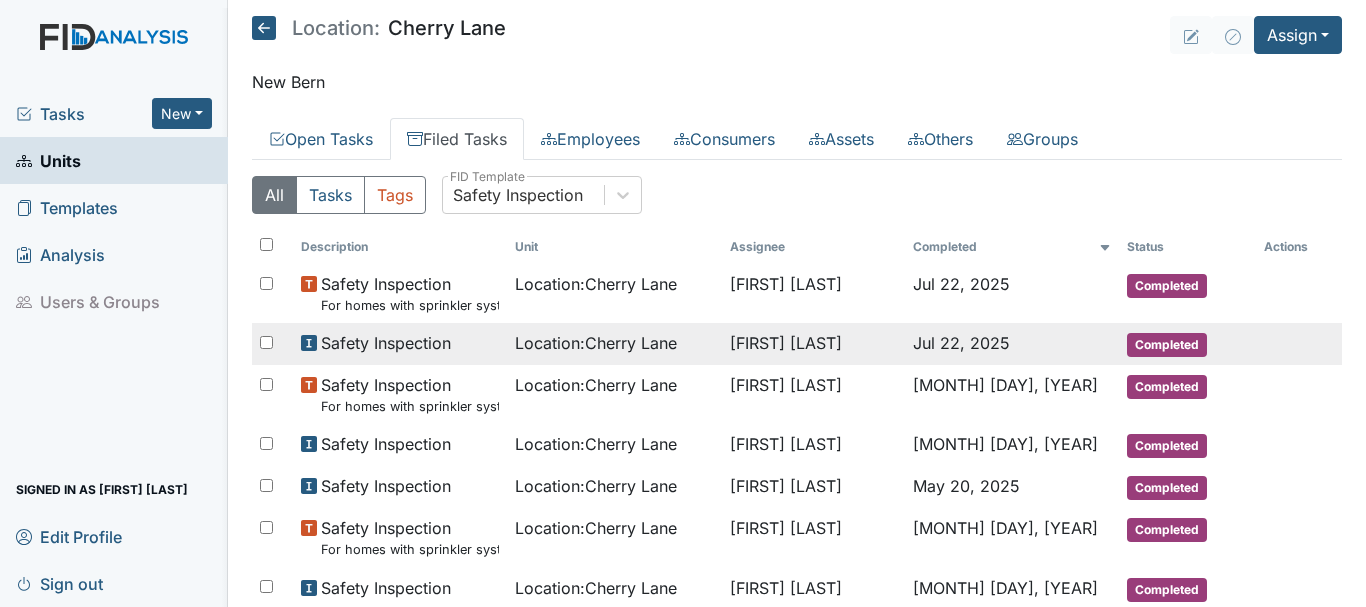 click on "Completed" at bounding box center [1167, 345] 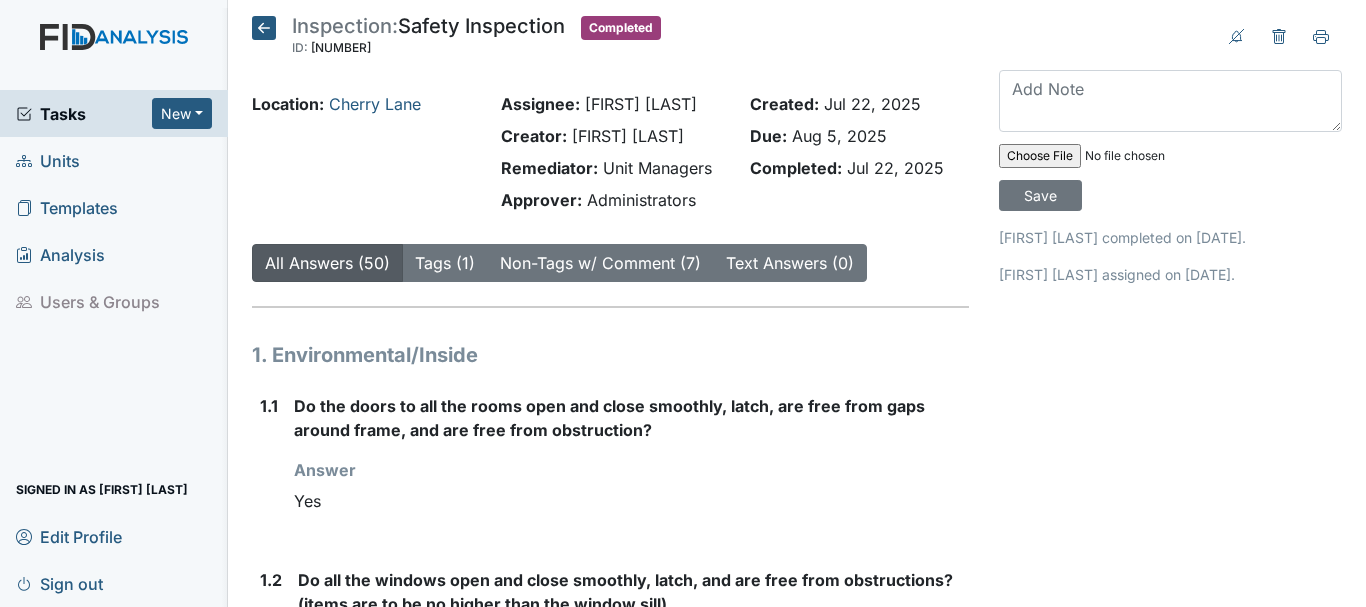 scroll, scrollTop: 0, scrollLeft: 0, axis: both 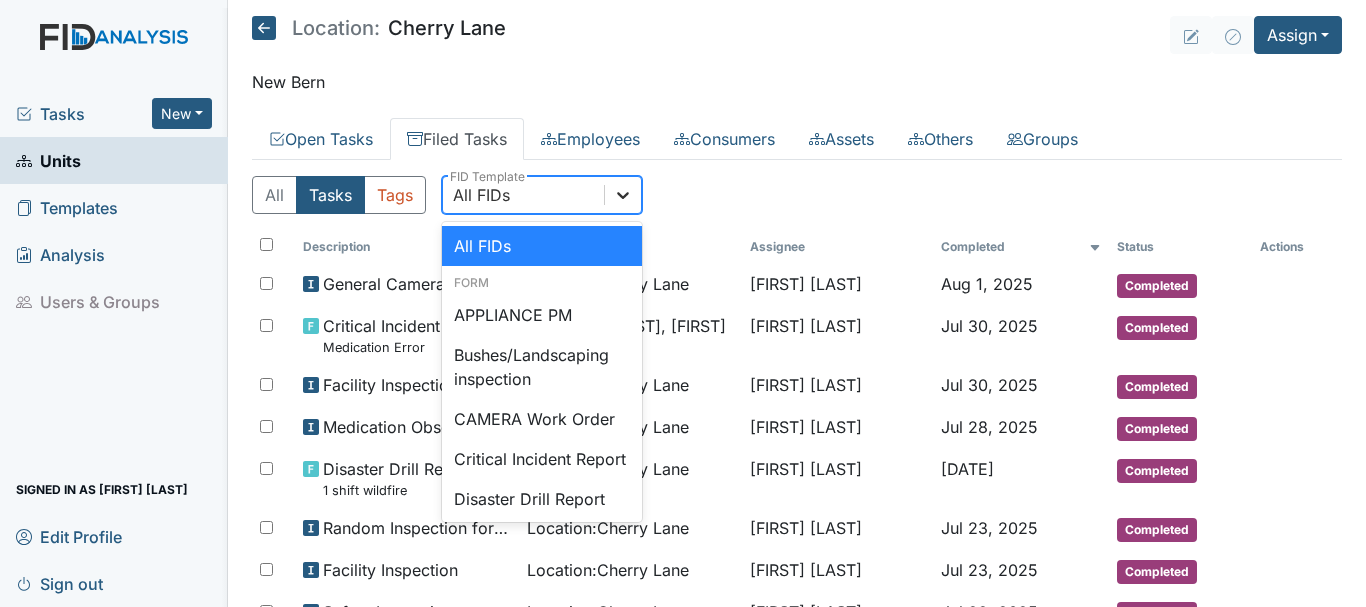 click 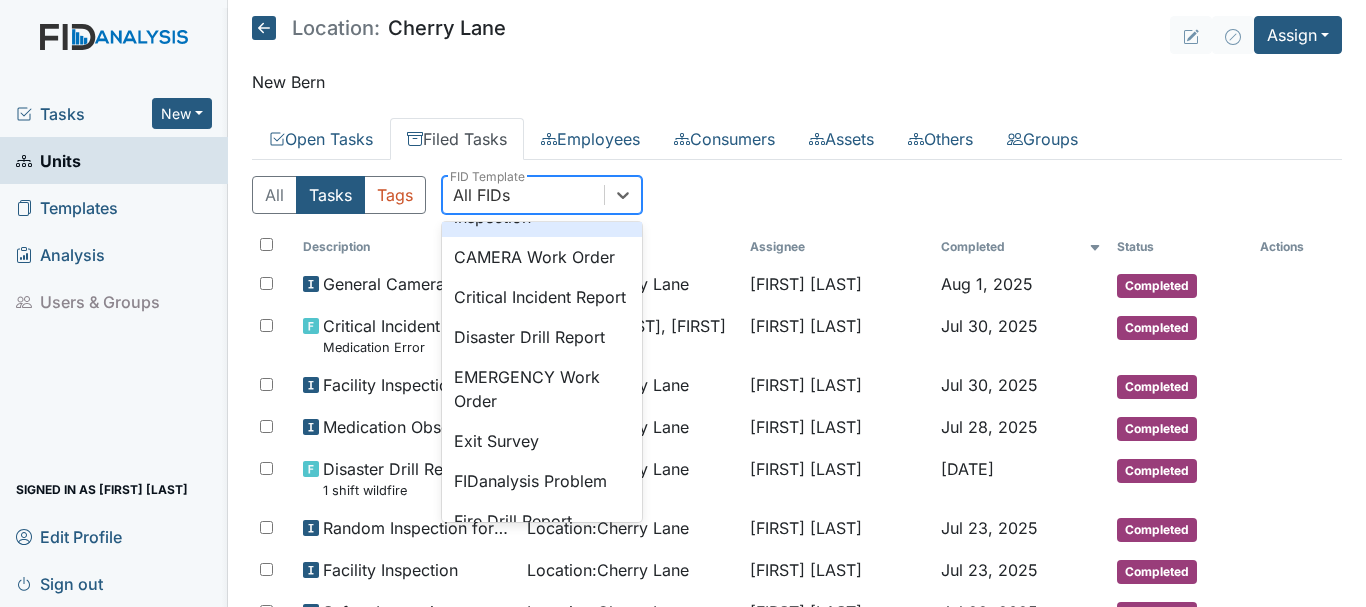 scroll, scrollTop: 163, scrollLeft: 0, axis: vertical 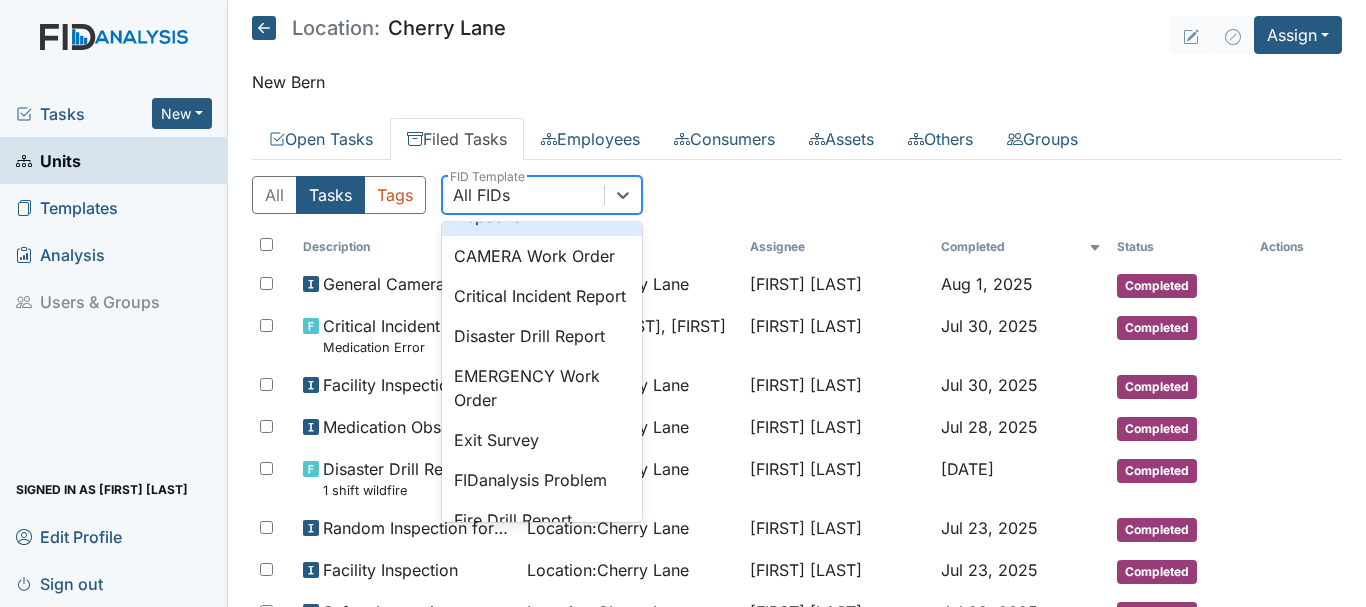 click on "Disaster Drill Report" at bounding box center (542, 336) 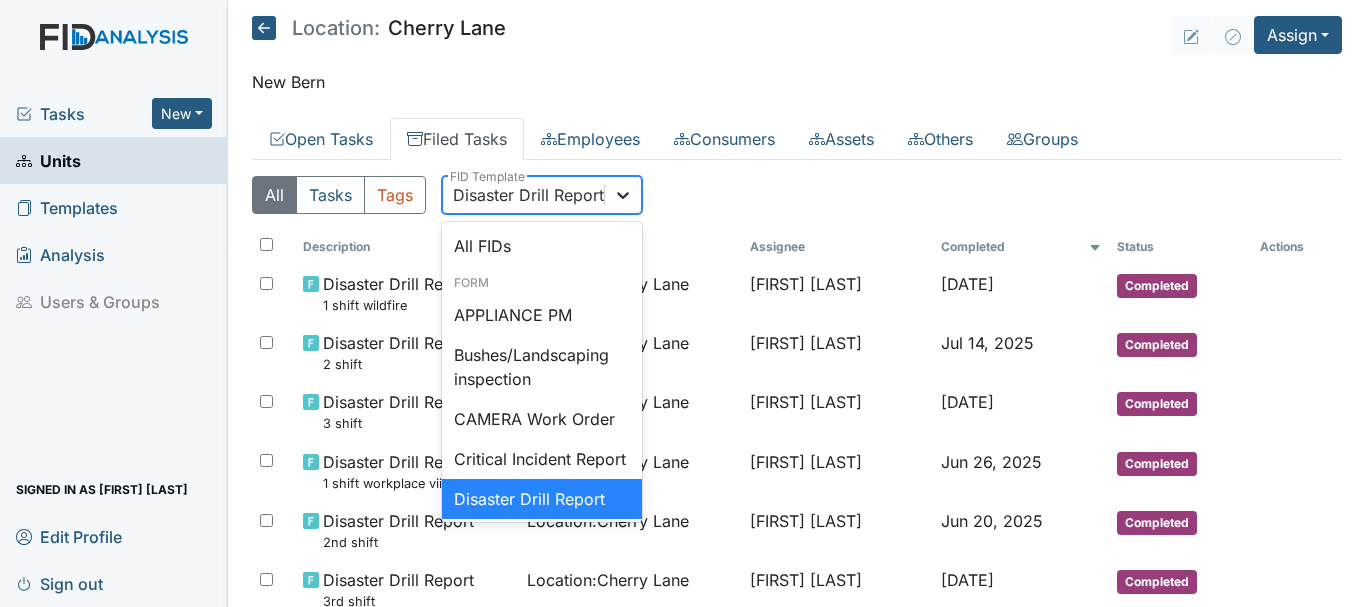 scroll, scrollTop: 34, scrollLeft: 0, axis: vertical 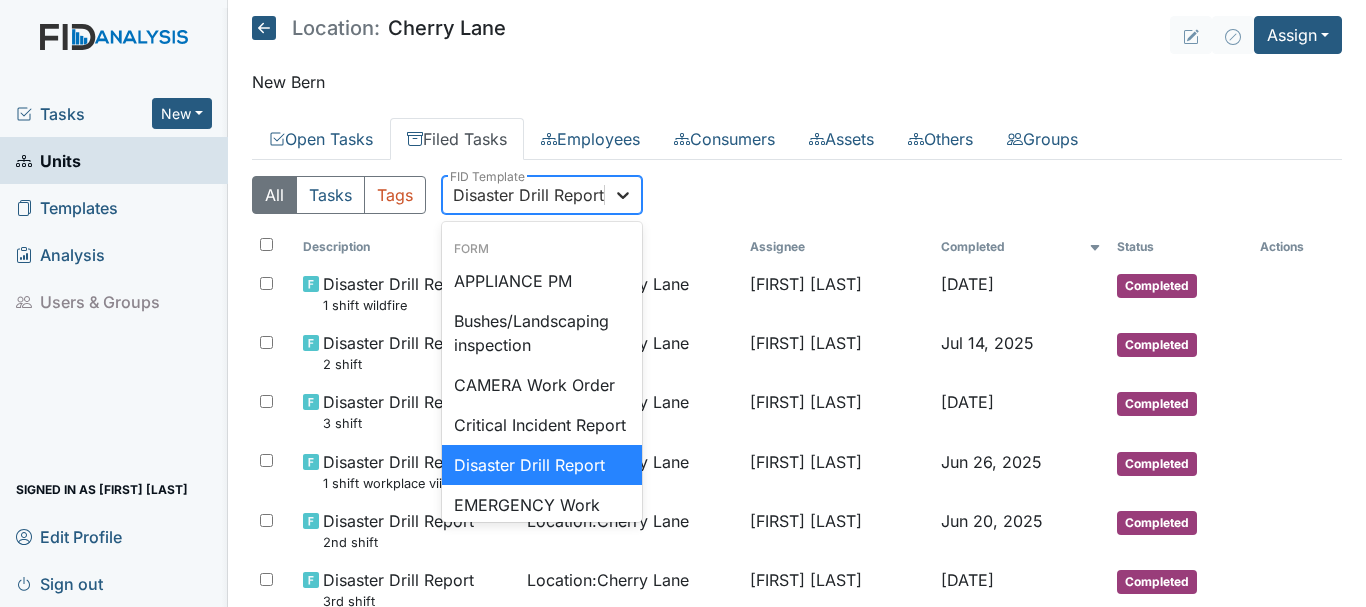 click 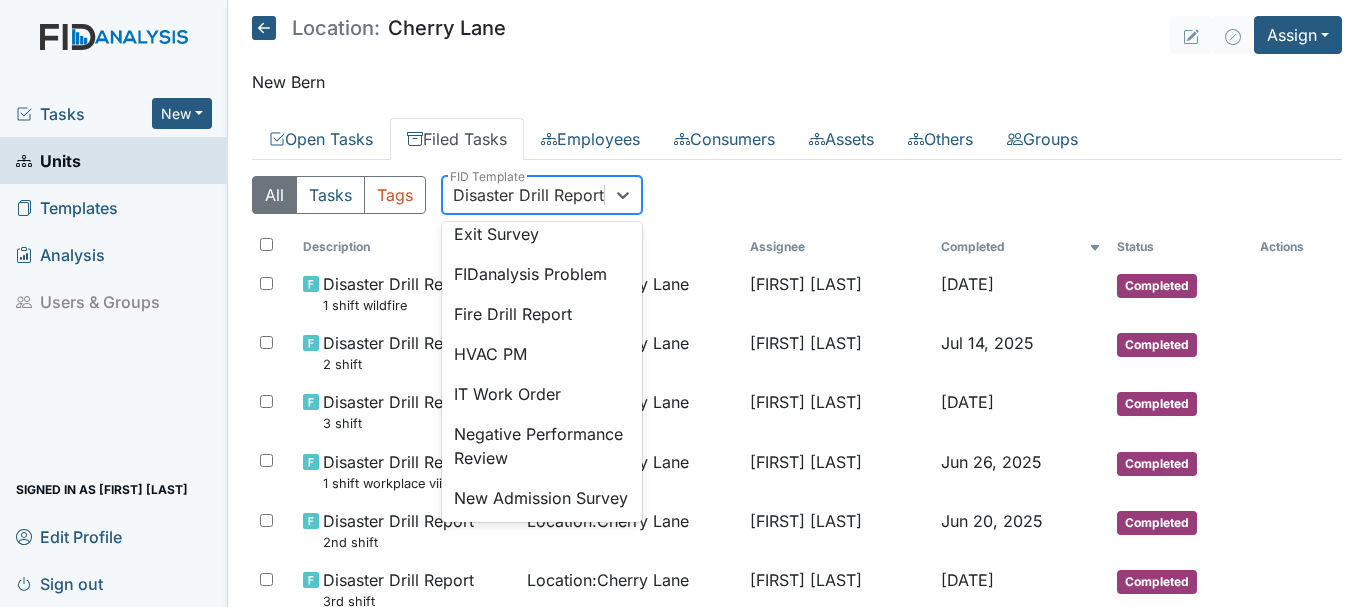 scroll, scrollTop: 371, scrollLeft: 0, axis: vertical 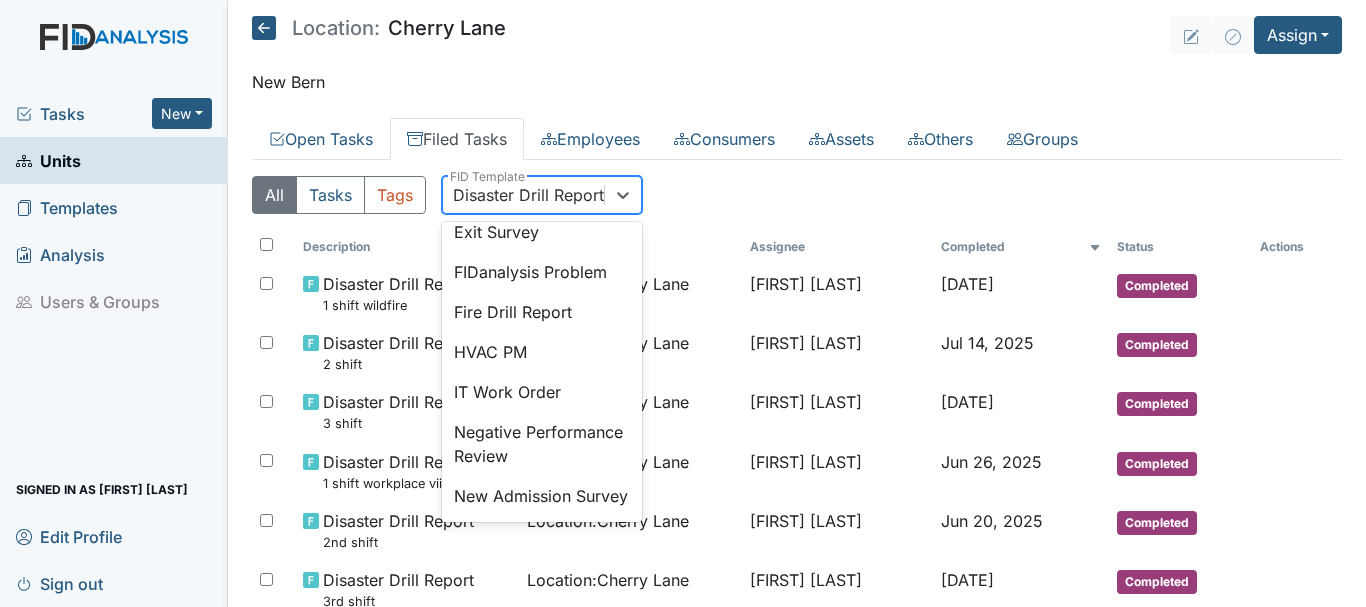 click on "Fire Drill Report" at bounding box center (542, 312) 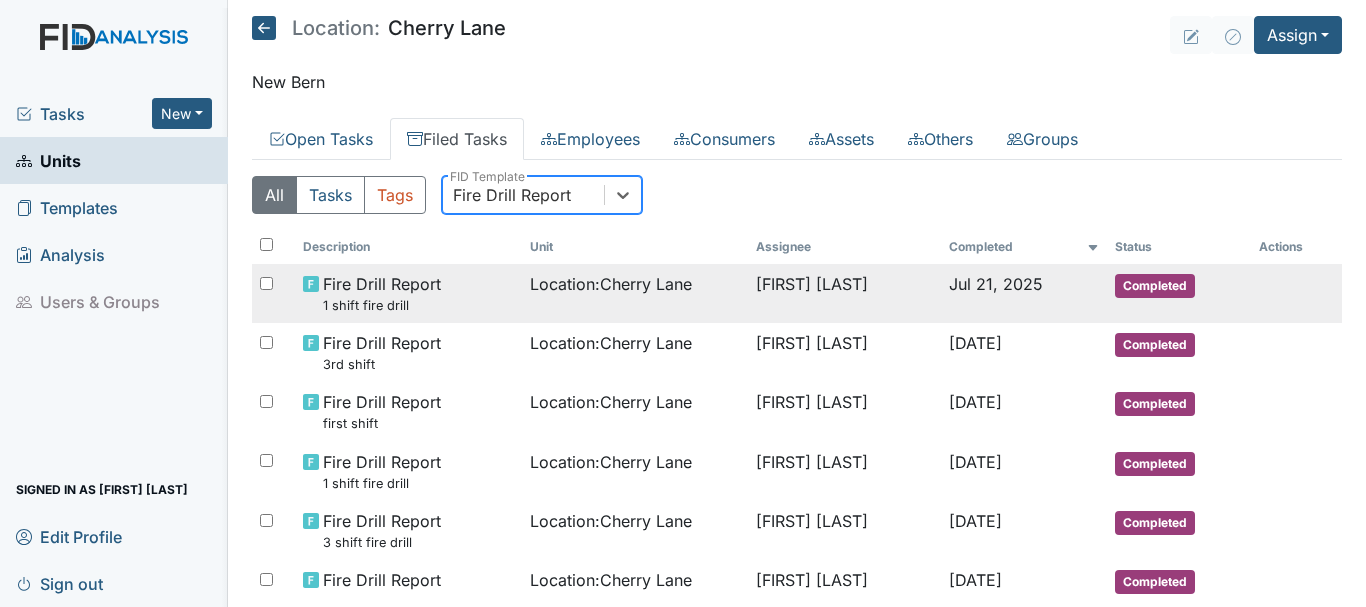 click on "Completed" at bounding box center (1155, 286) 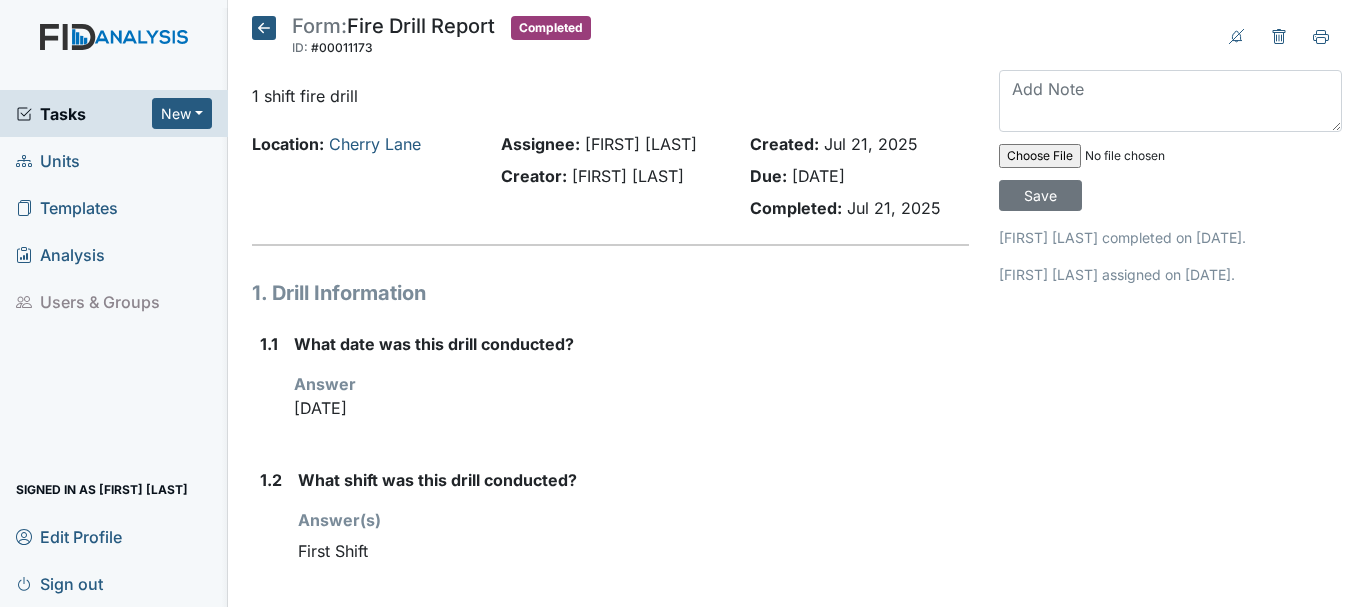 scroll, scrollTop: 0, scrollLeft: 0, axis: both 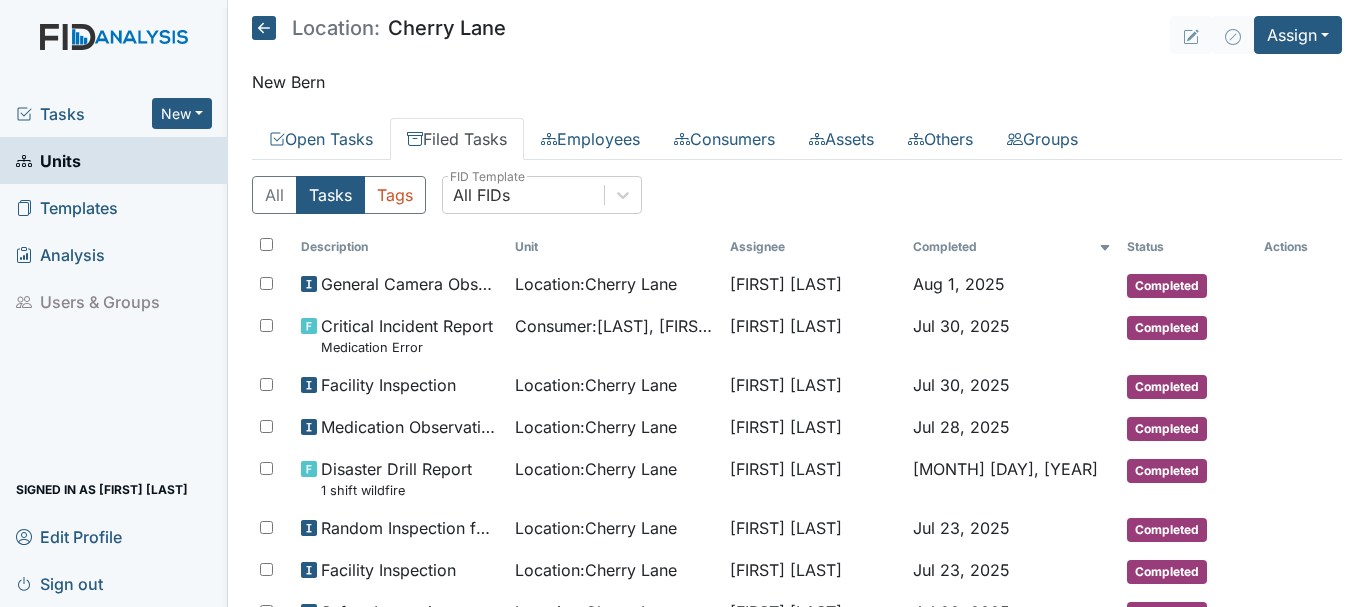 click on "Units" at bounding box center (114, 160) 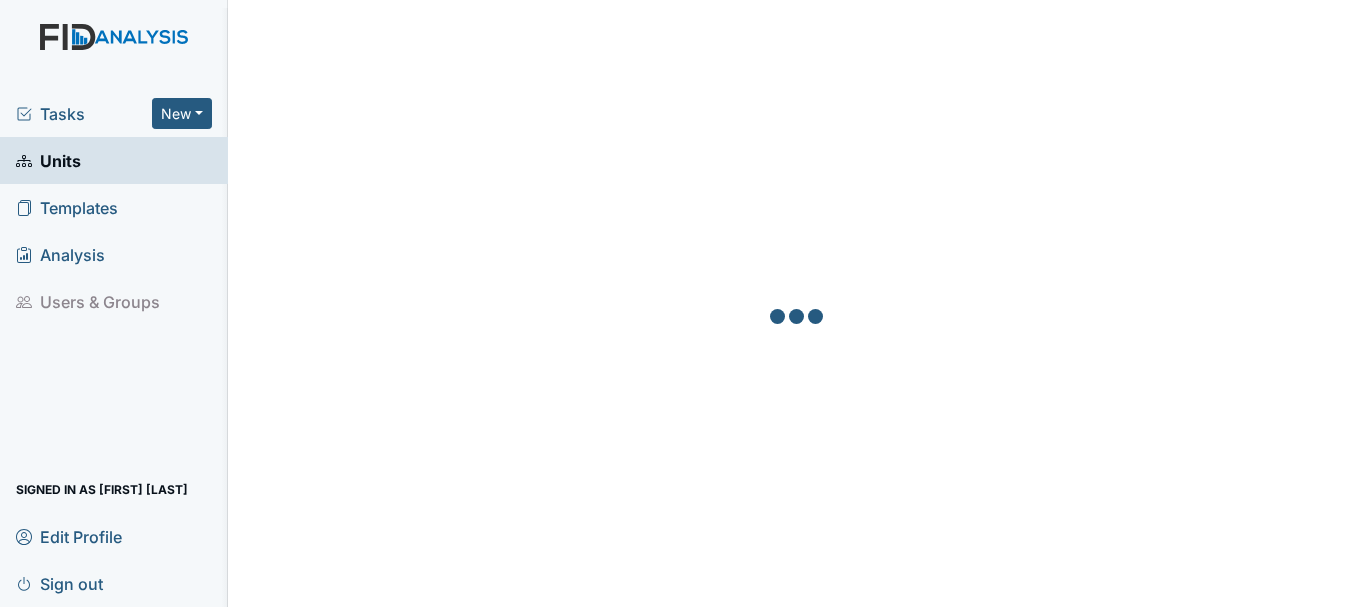 scroll, scrollTop: 0, scrollLeft: 0, axis: both 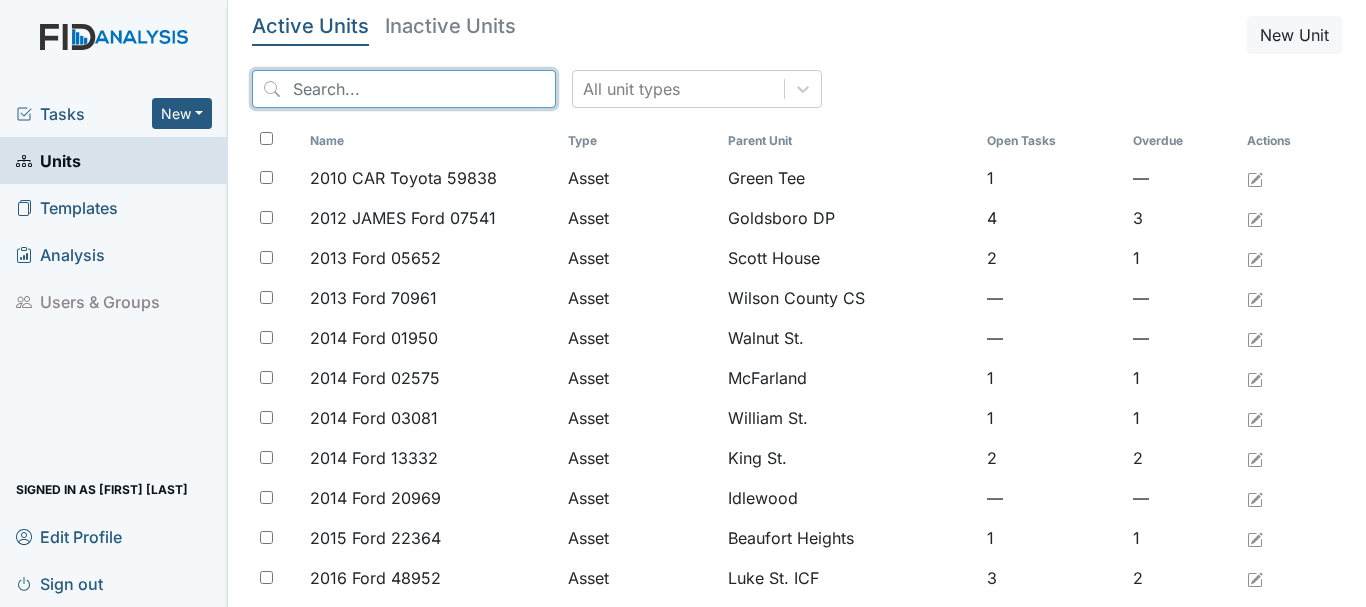 click at bounding box center (404, 89) 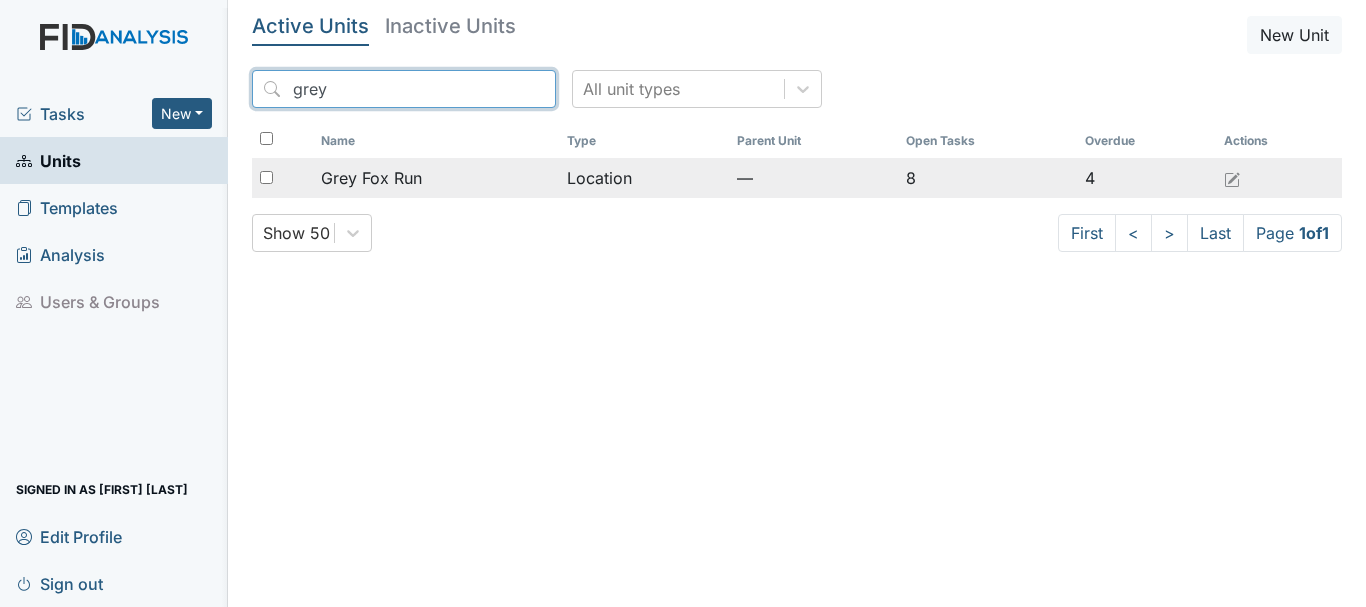 type on "grey" 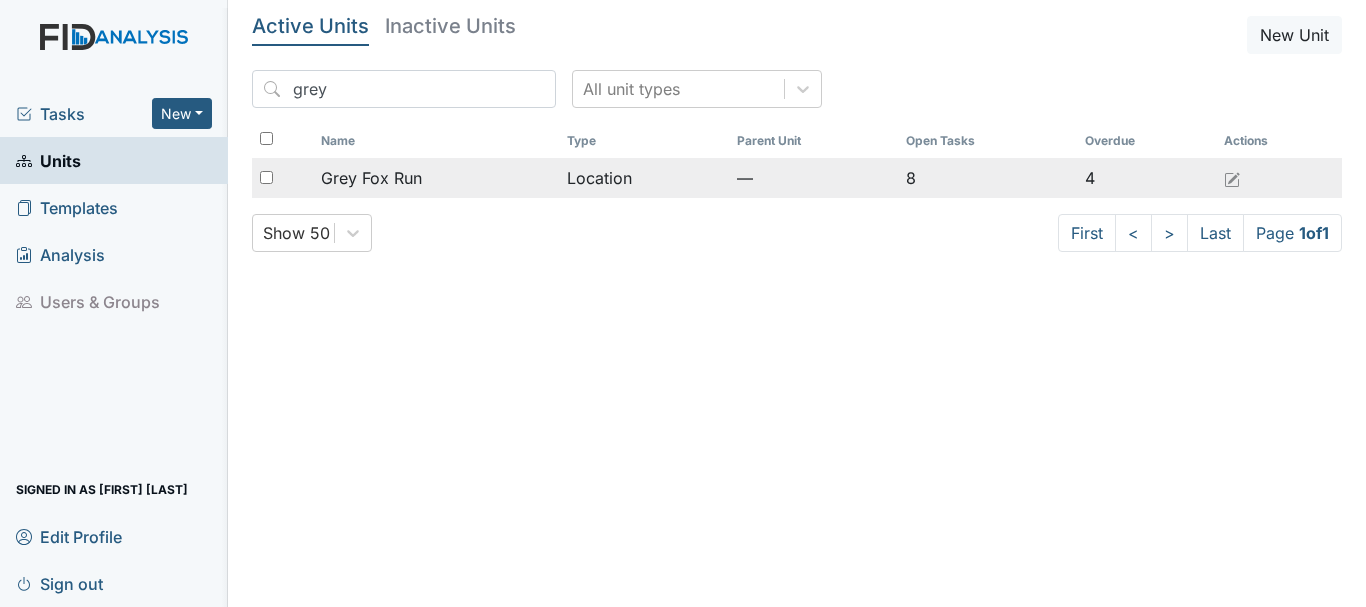 click on "Grey Fox Run" at bounding box center (371, 178) 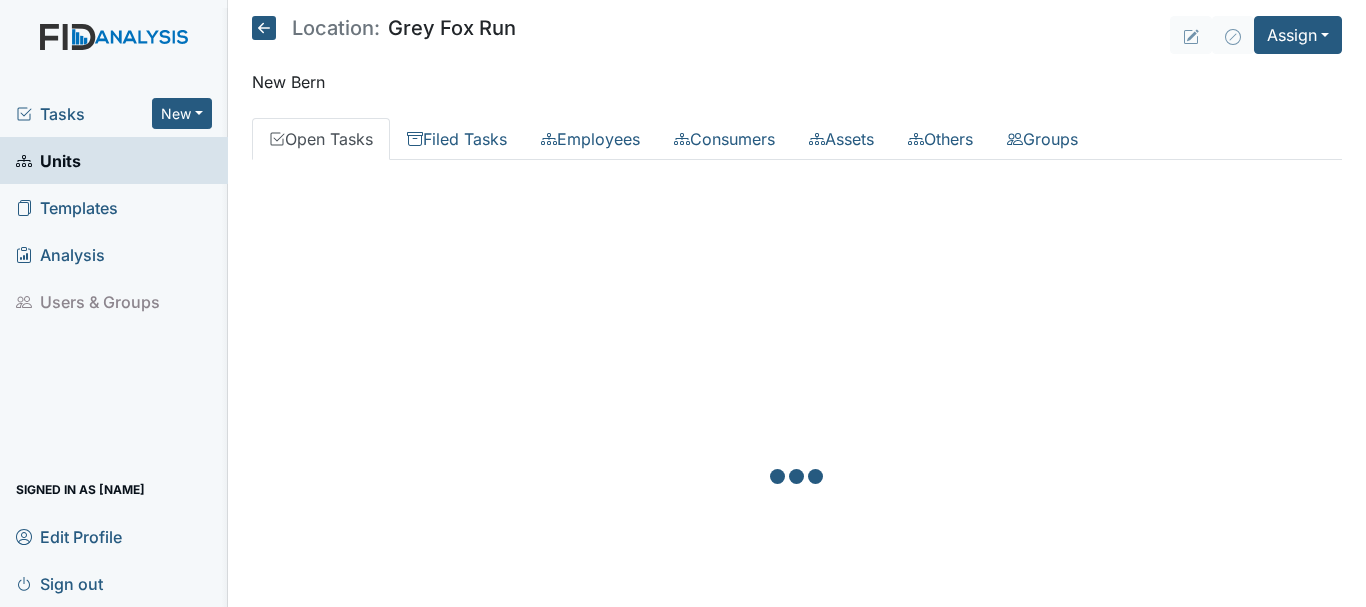 scroll, scrollTop: 0, scrollLeft: 0, axis: both 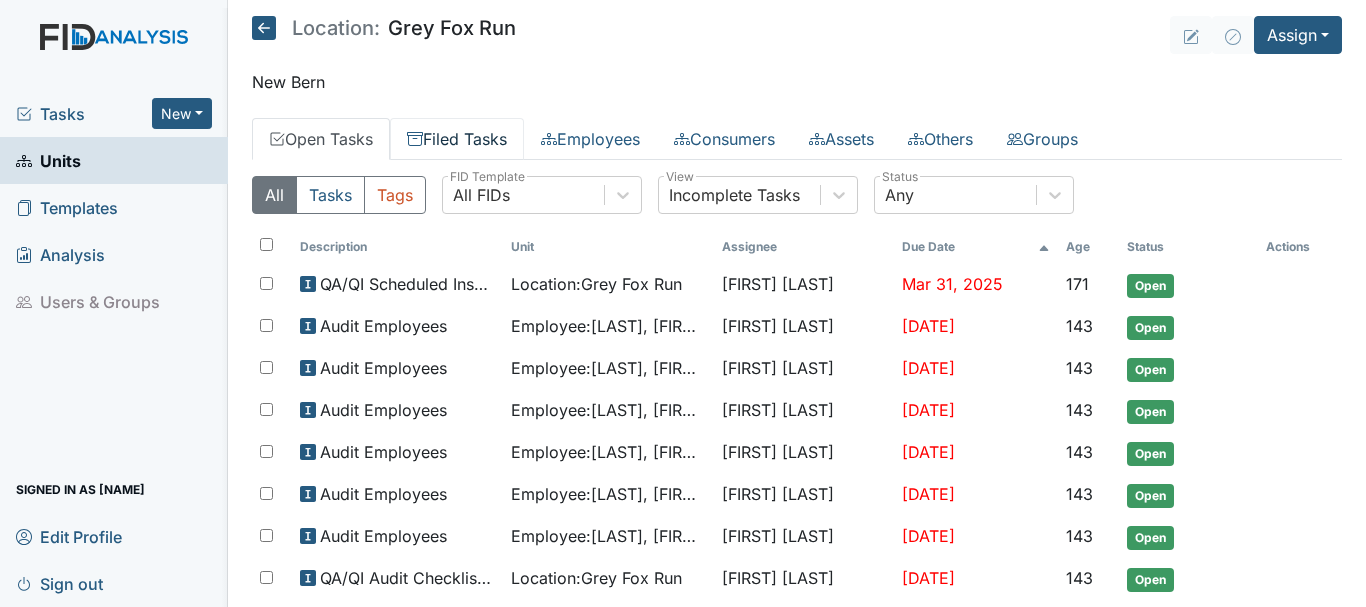 click on "Filed Tasks" at bounding box center (457, 139) 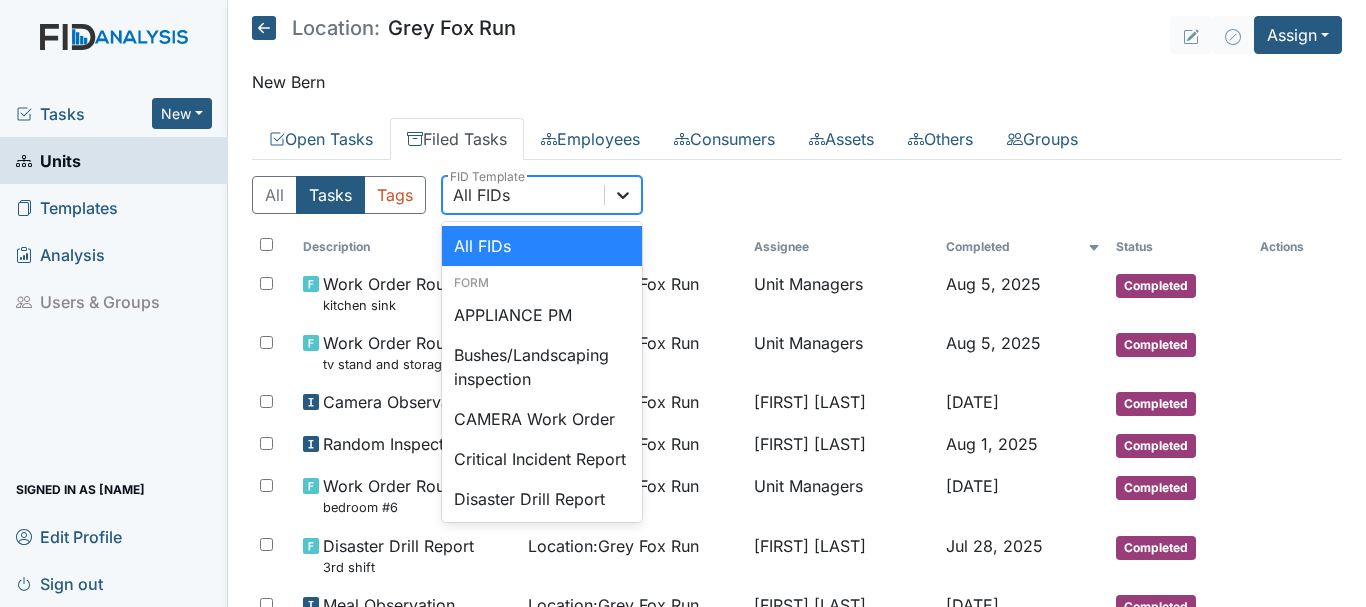 click 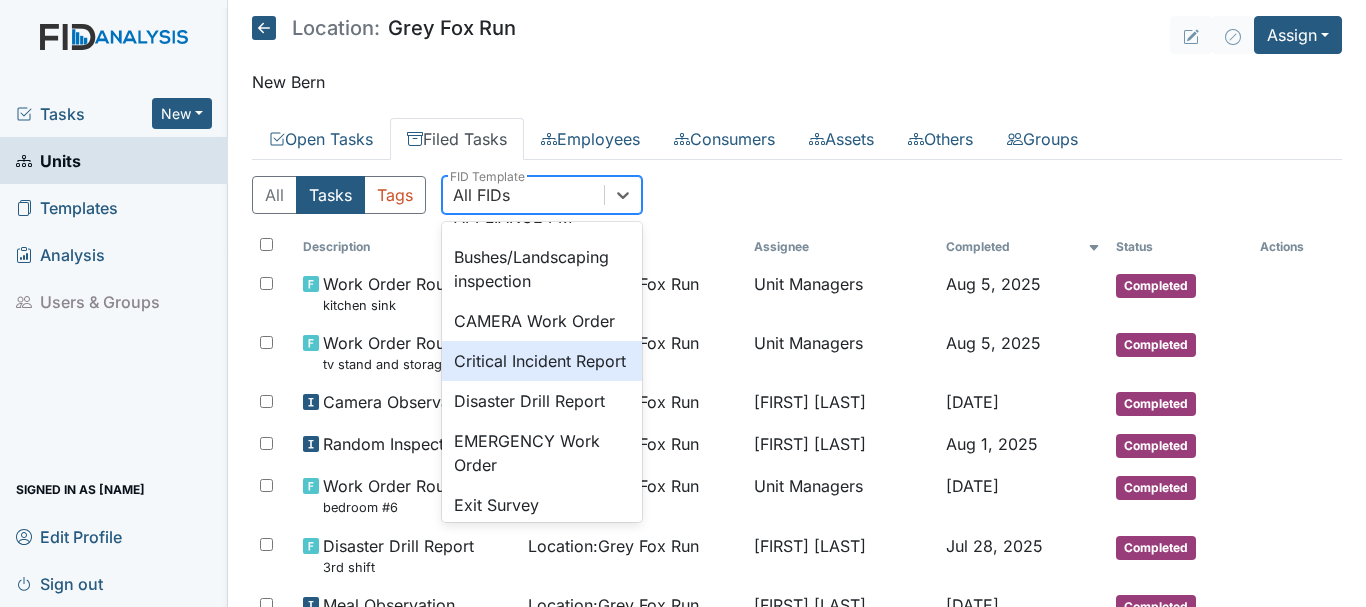 scroll, scrollTop: 102, scrollLeft: 0, axis: vertical 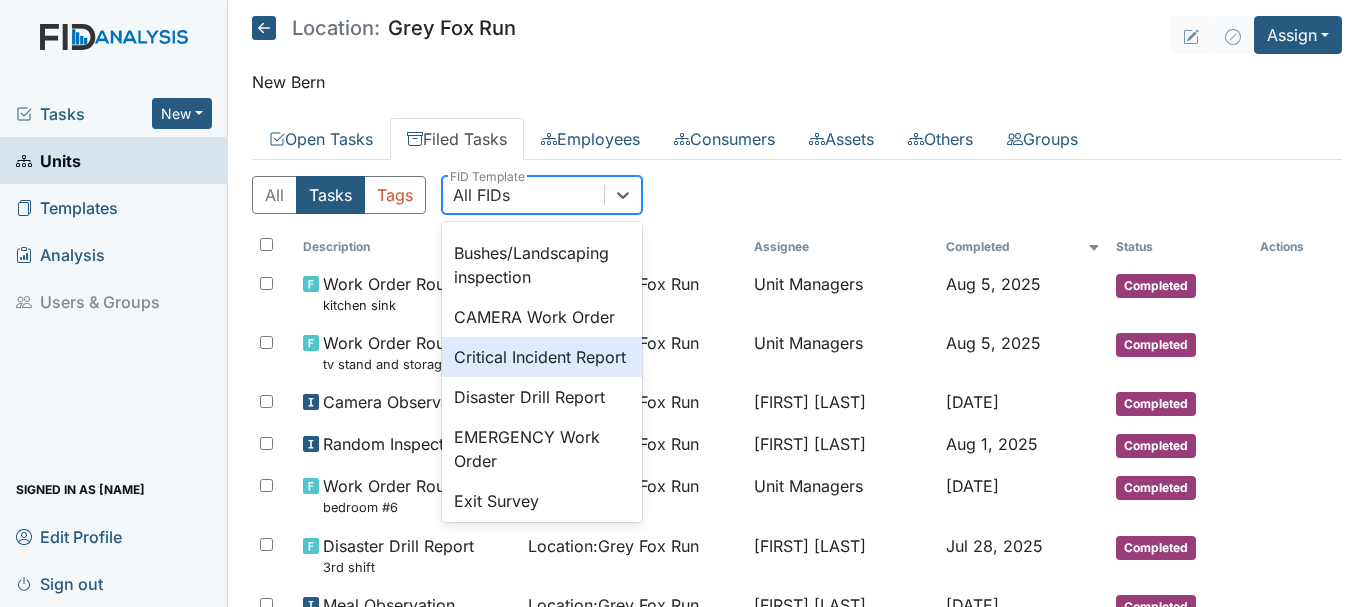 click on "Disaster Drill Report" at bounding box center (542, 397) 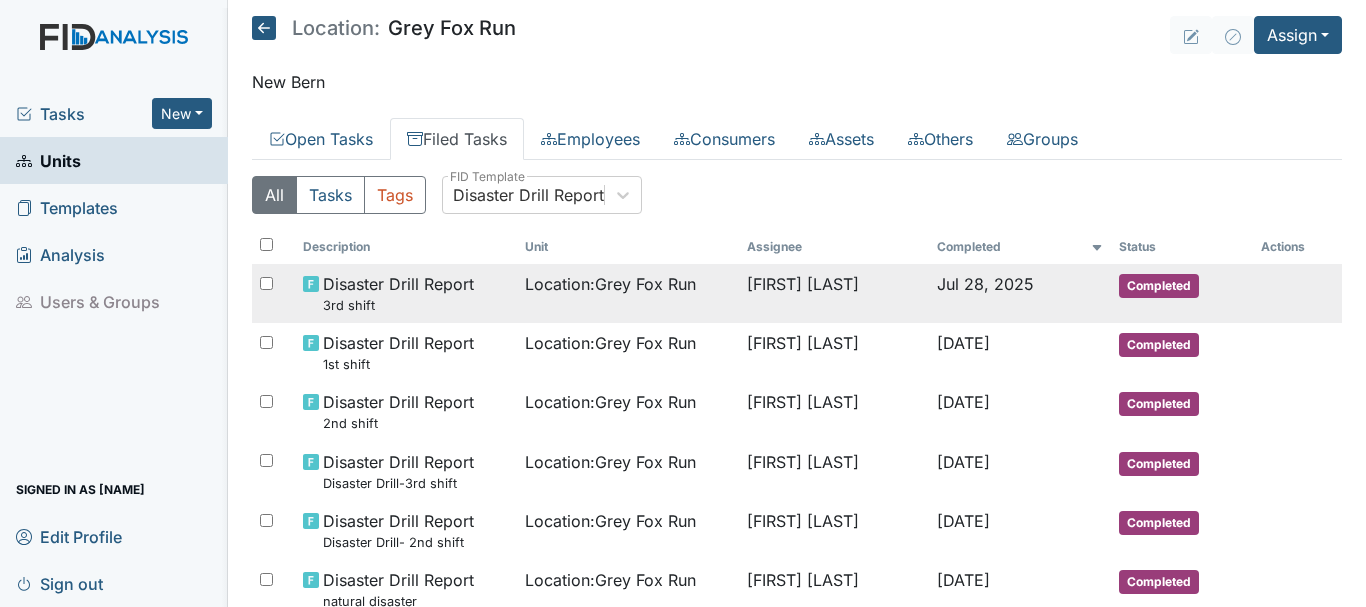 click on "Completed" at bounding box center [1159, 286] 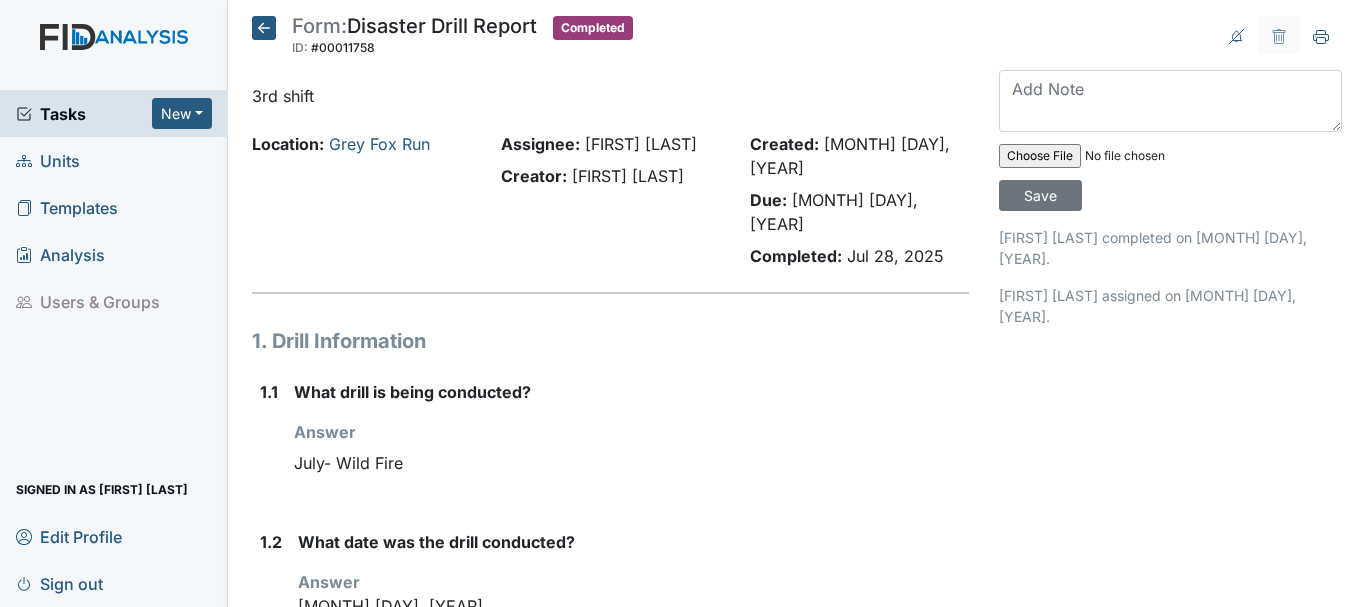 scroll, scrollTop: 0, scrollLeft: 0, axis: both 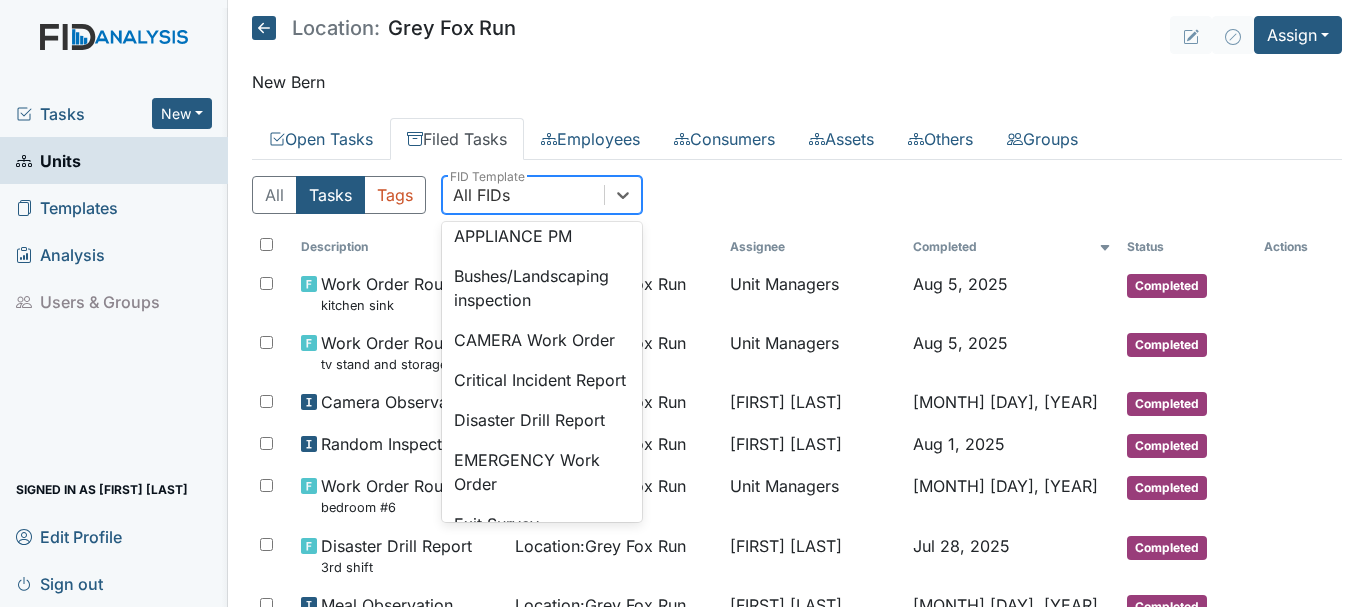 click on "Disaster Drill Report" at bounding box center (542, 420) 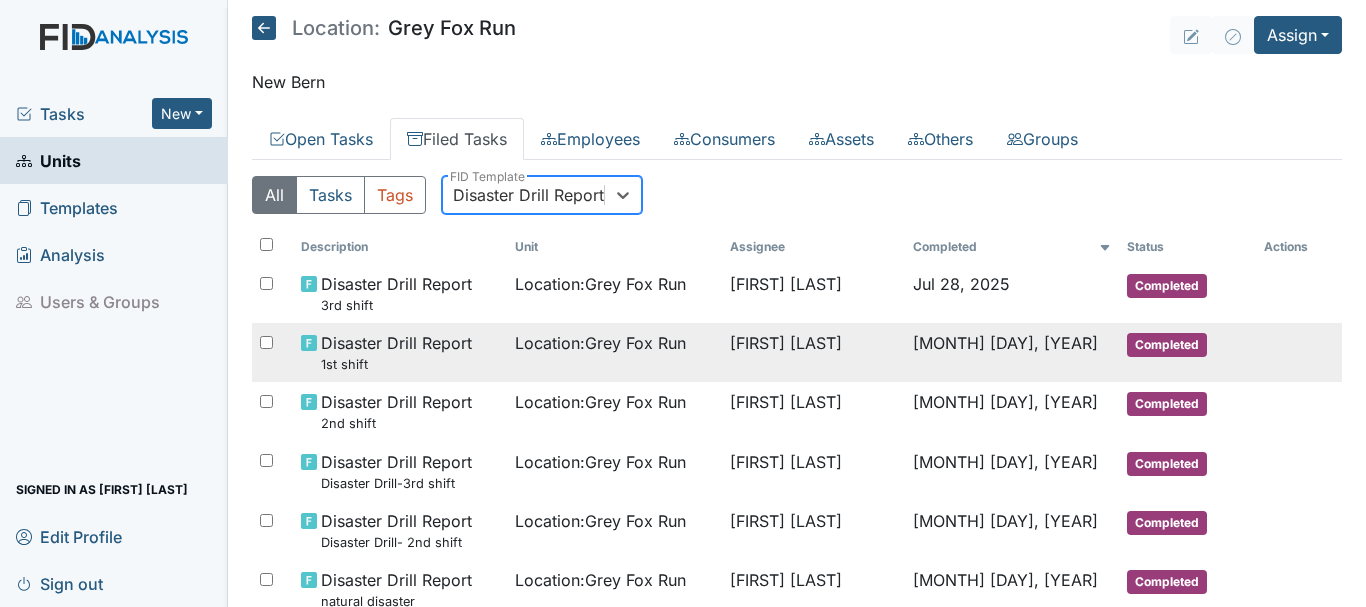 click on "Completed" at bounding box center (1167, 345) 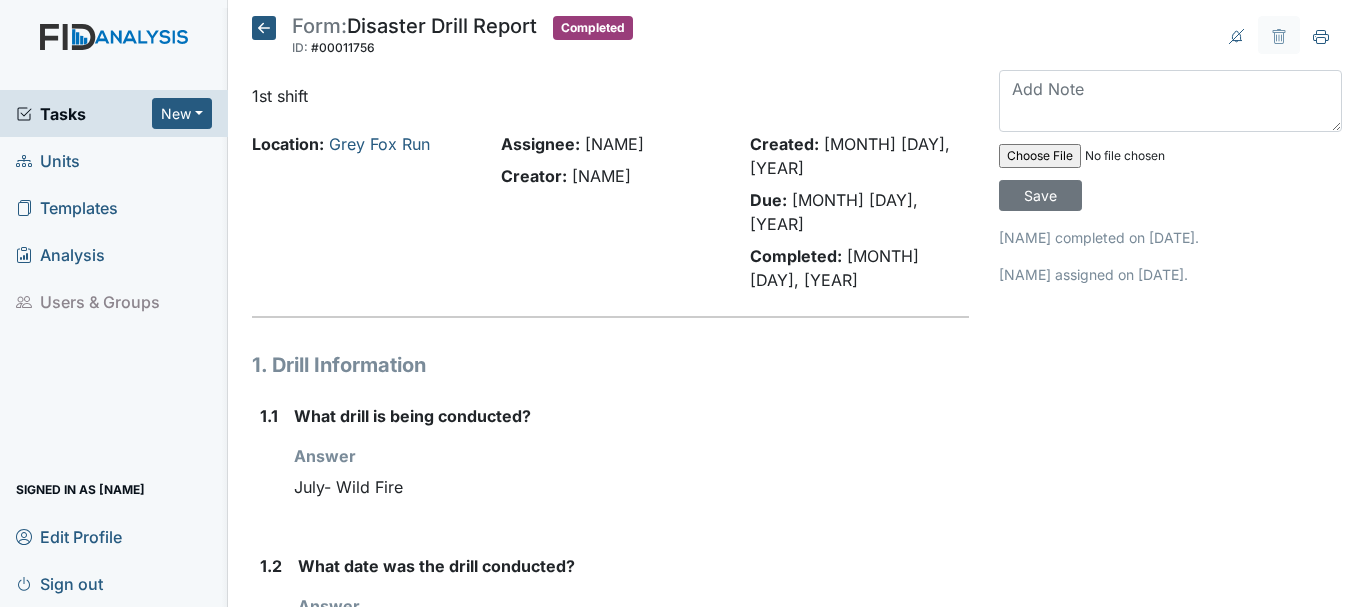 scroll, scrollTop: 0, scrollLeft: 0, axis: both 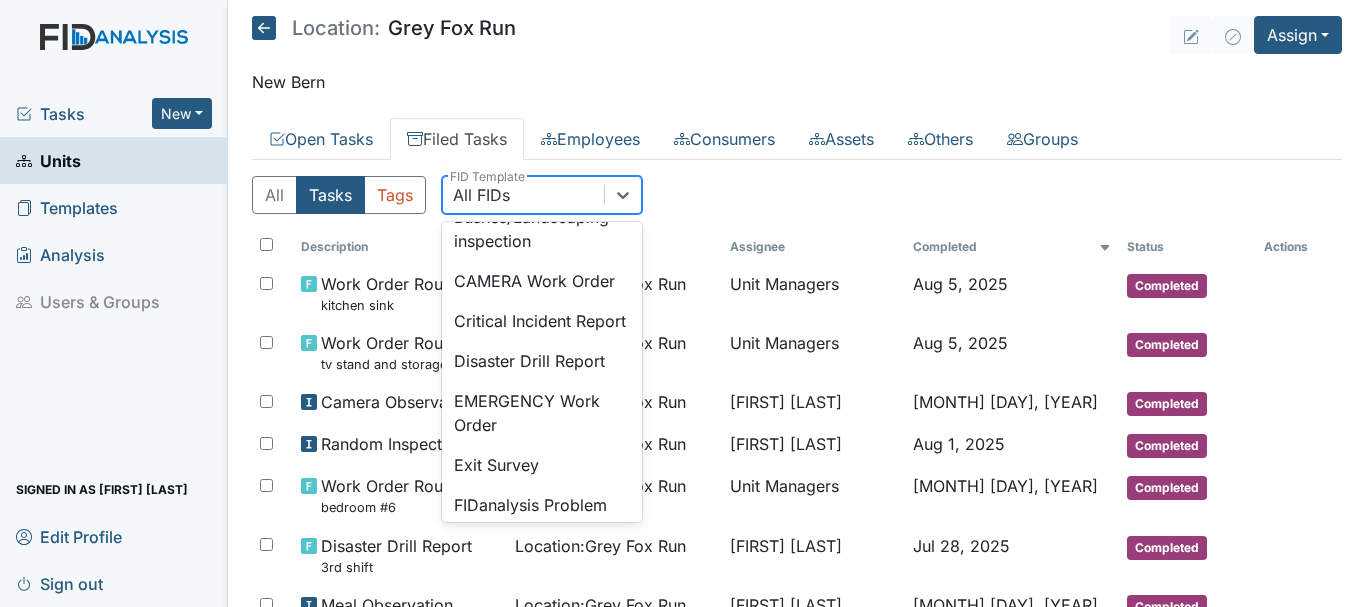 click on "Disaster Drill Report" at bounding box center [542, 361] 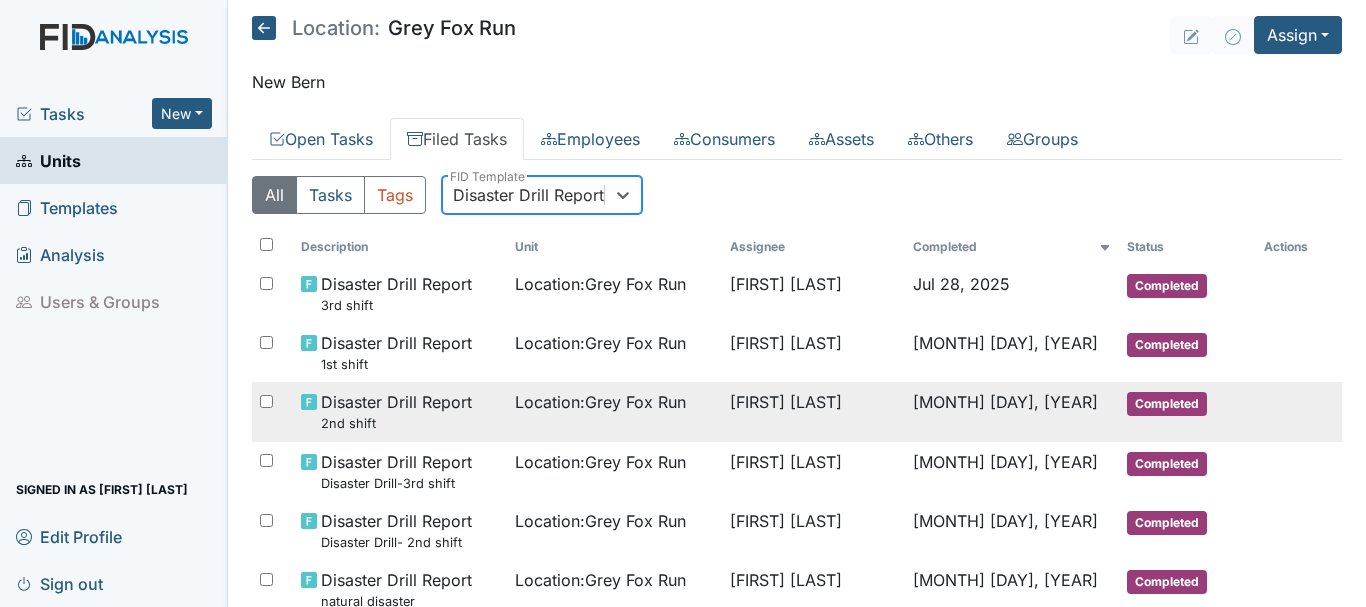 click on "Completed" at bounding box center [1167, 404] 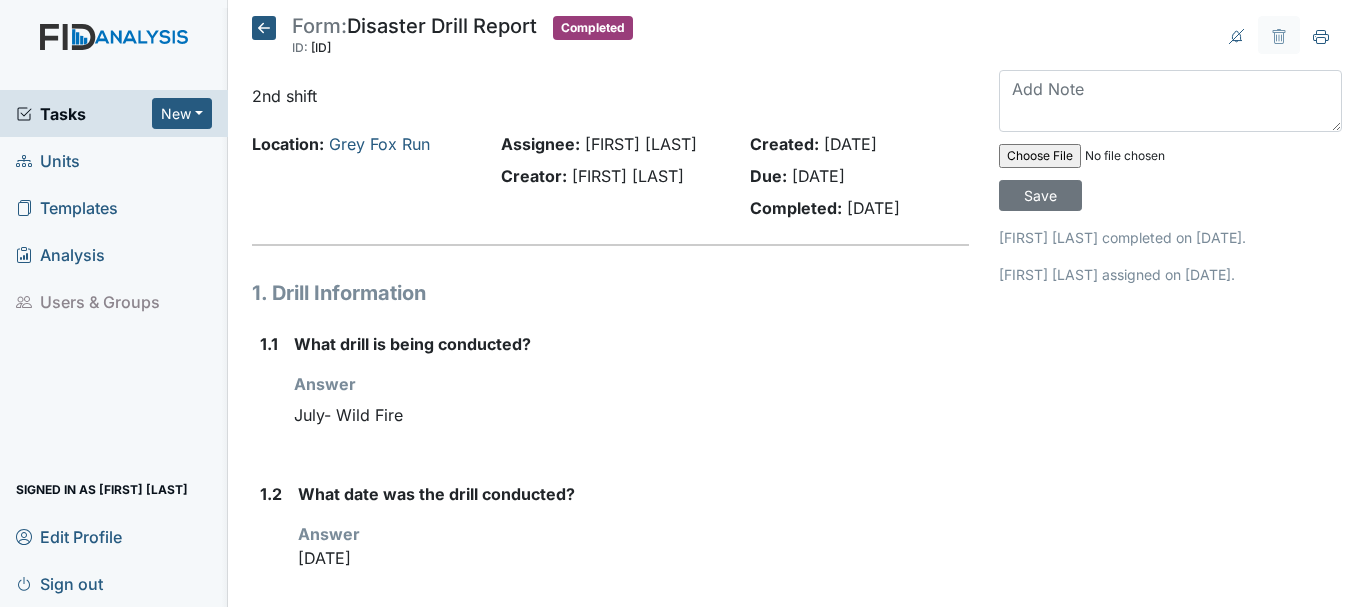 scroll, scrollTop: 0, scrollLeft: 0, axis: both 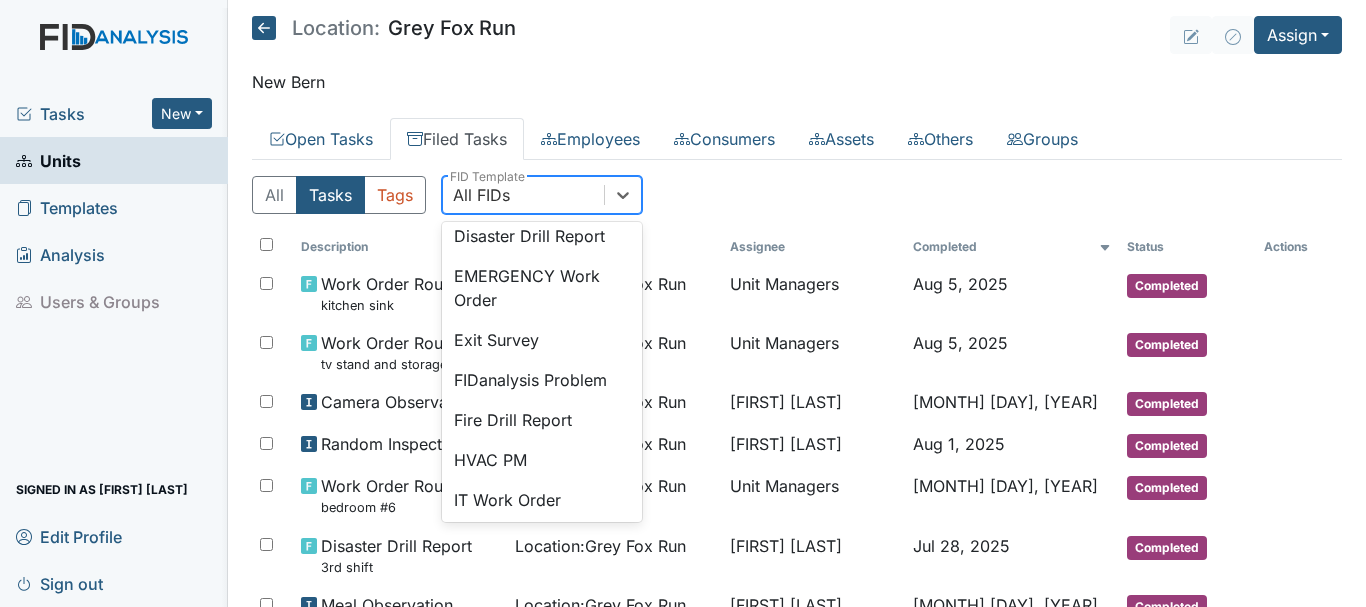 click on "Fire Drill Report" at bounding box center [542, 420] 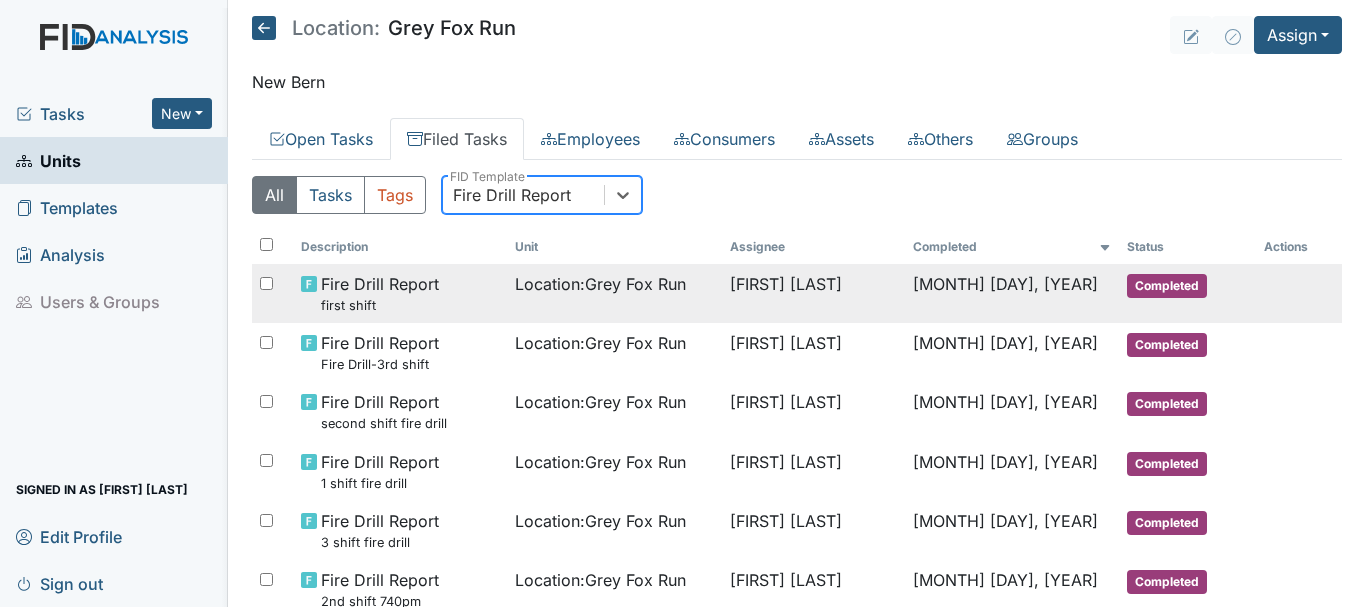 click on "Completed" at bounding box center [1167, 286] 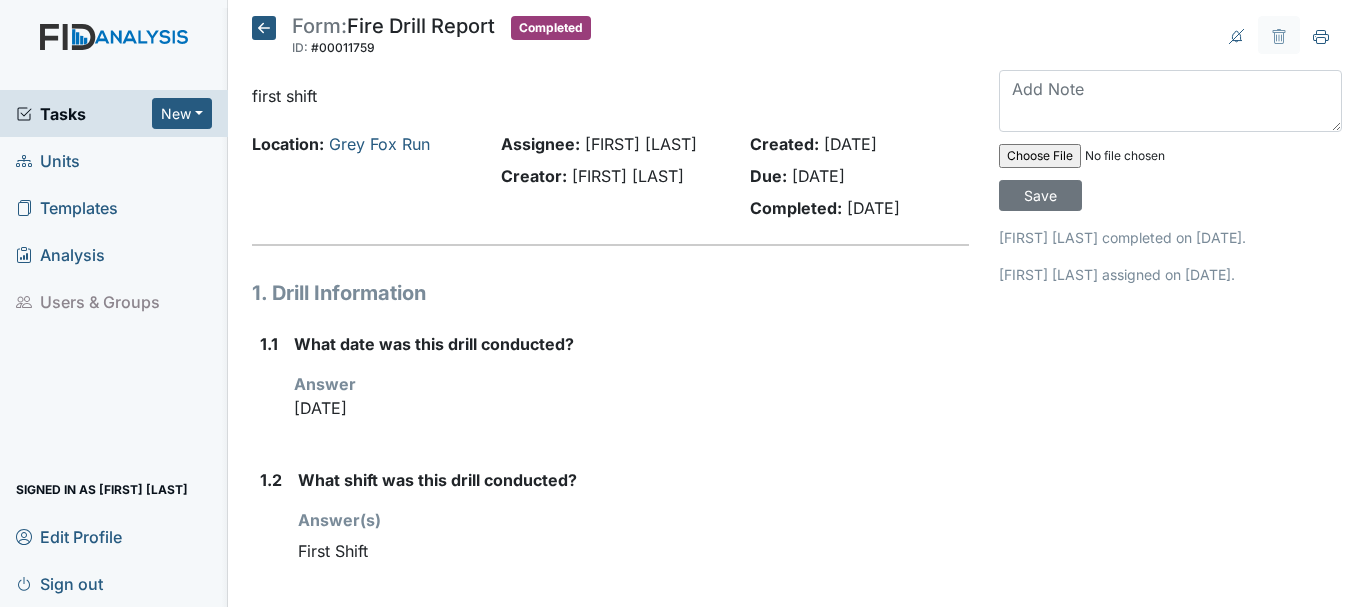 scroll, scrollTop: 0, scrollLeft: 0, axis: both 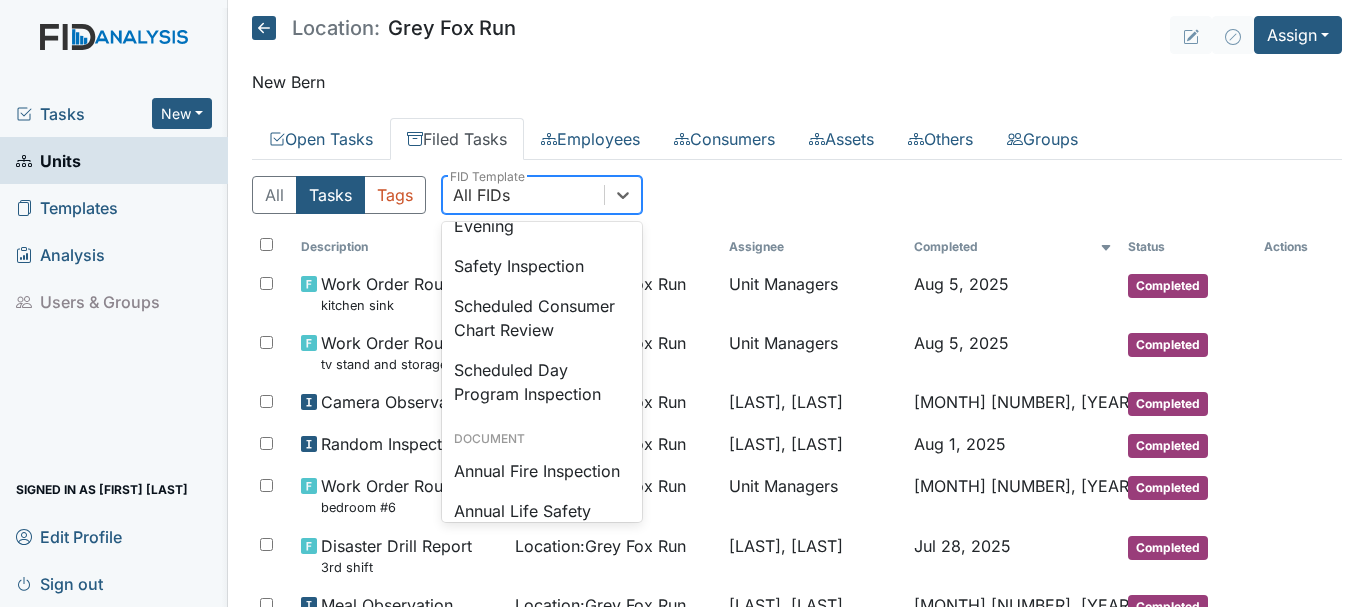 click on "Safety Inspection" at bounding box center (542, 266) 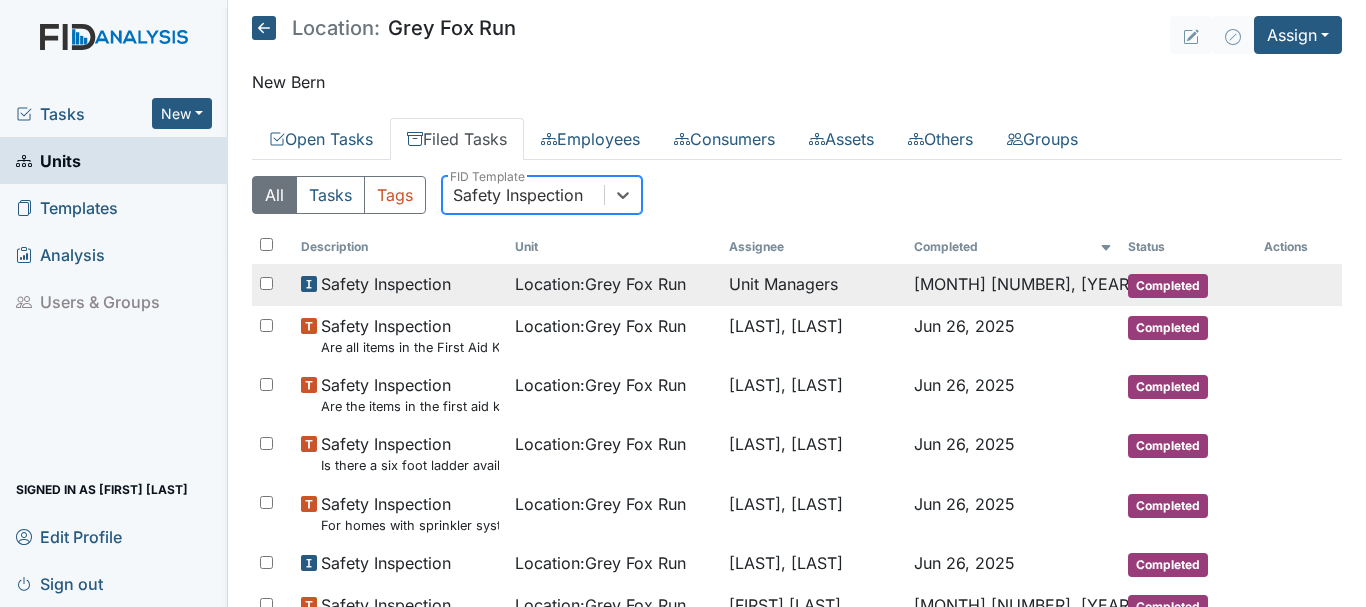 click on "Completed" at bounding box center (1168, 286) 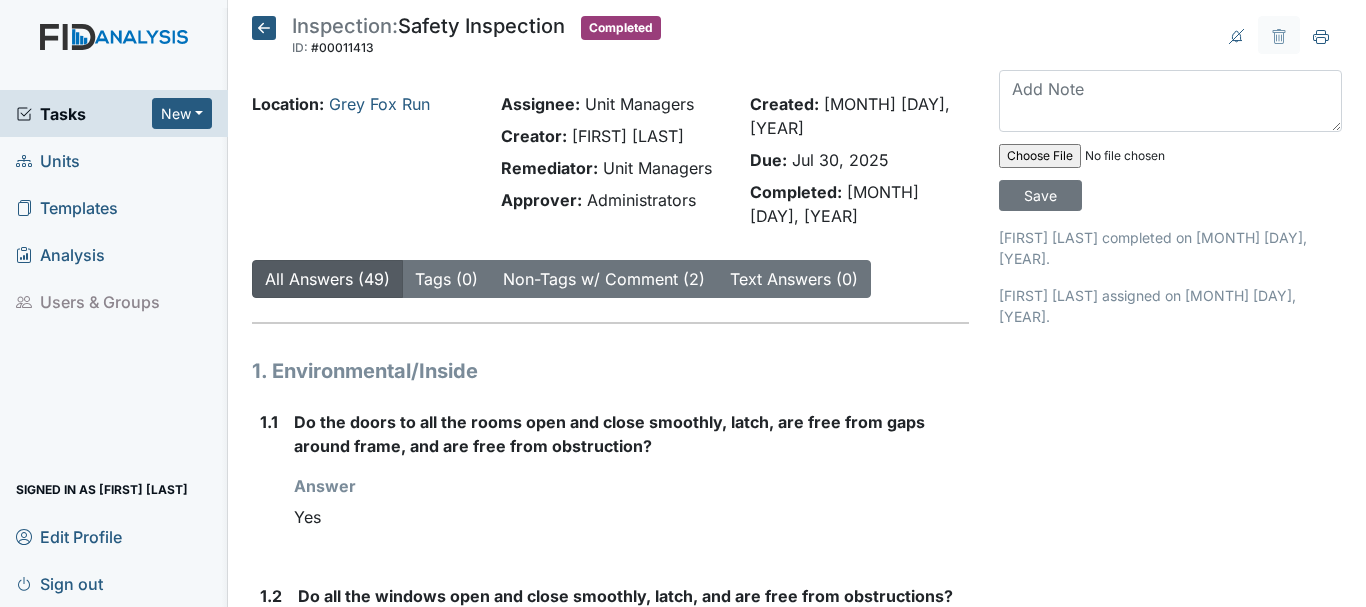scroll, scrollTop: 0, scrollLeft: 0, axis: both 